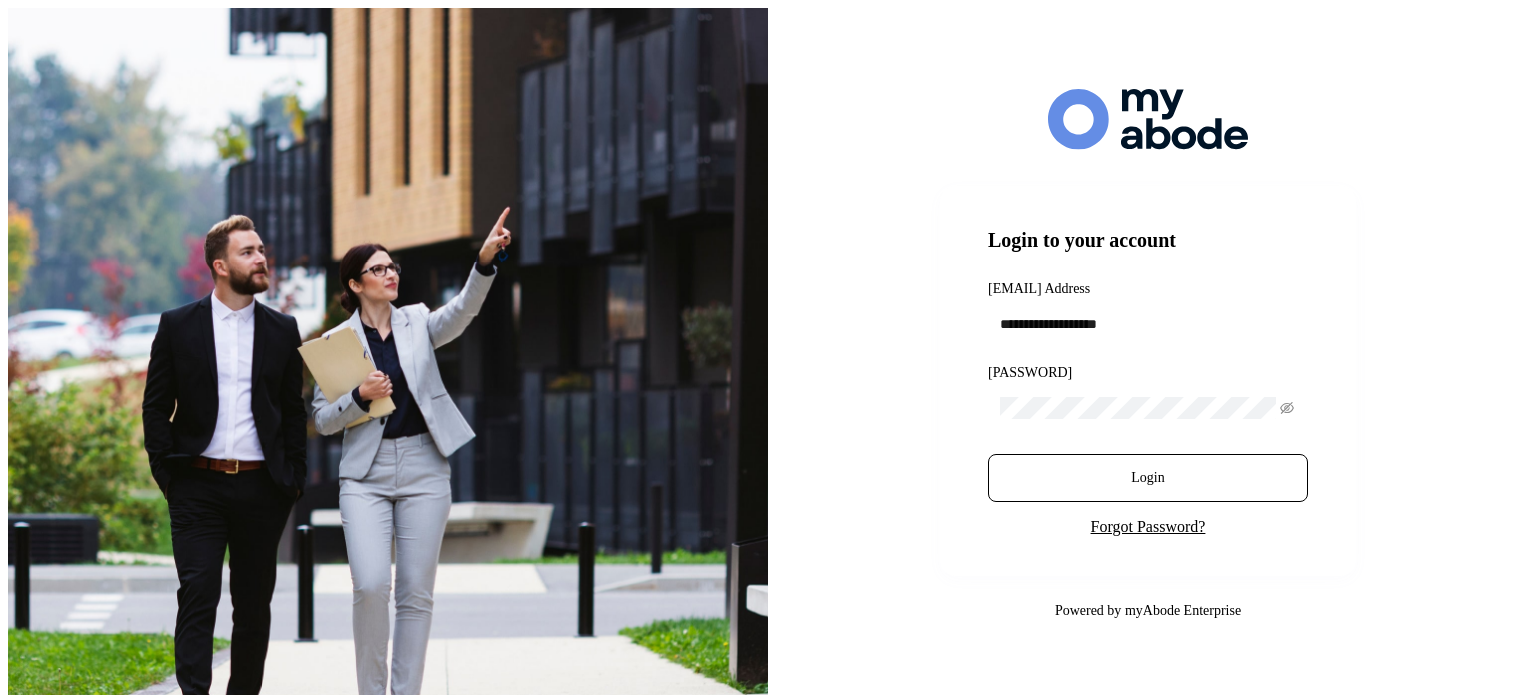 scroll, scrollTop: 0, scrollLeft: 0, axis: both 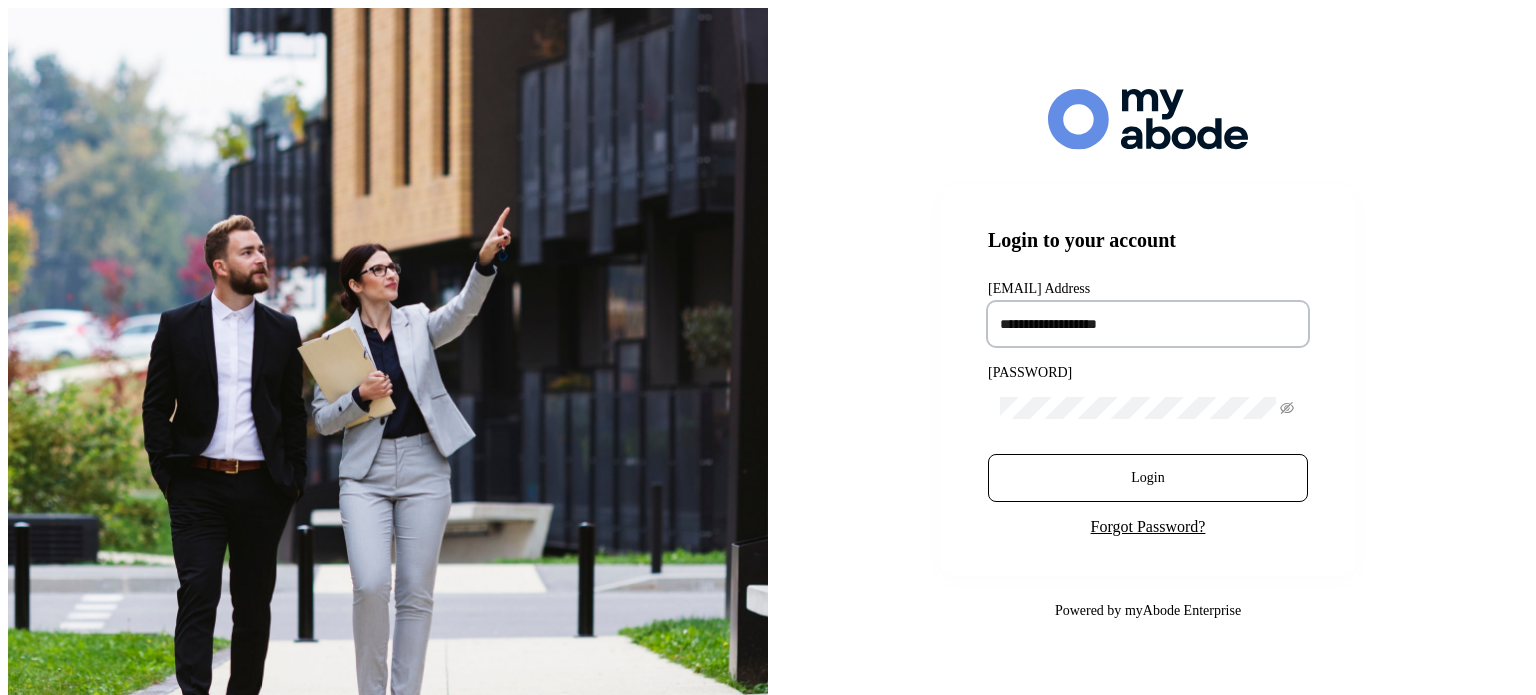 click at bounding box center (1148, 324) 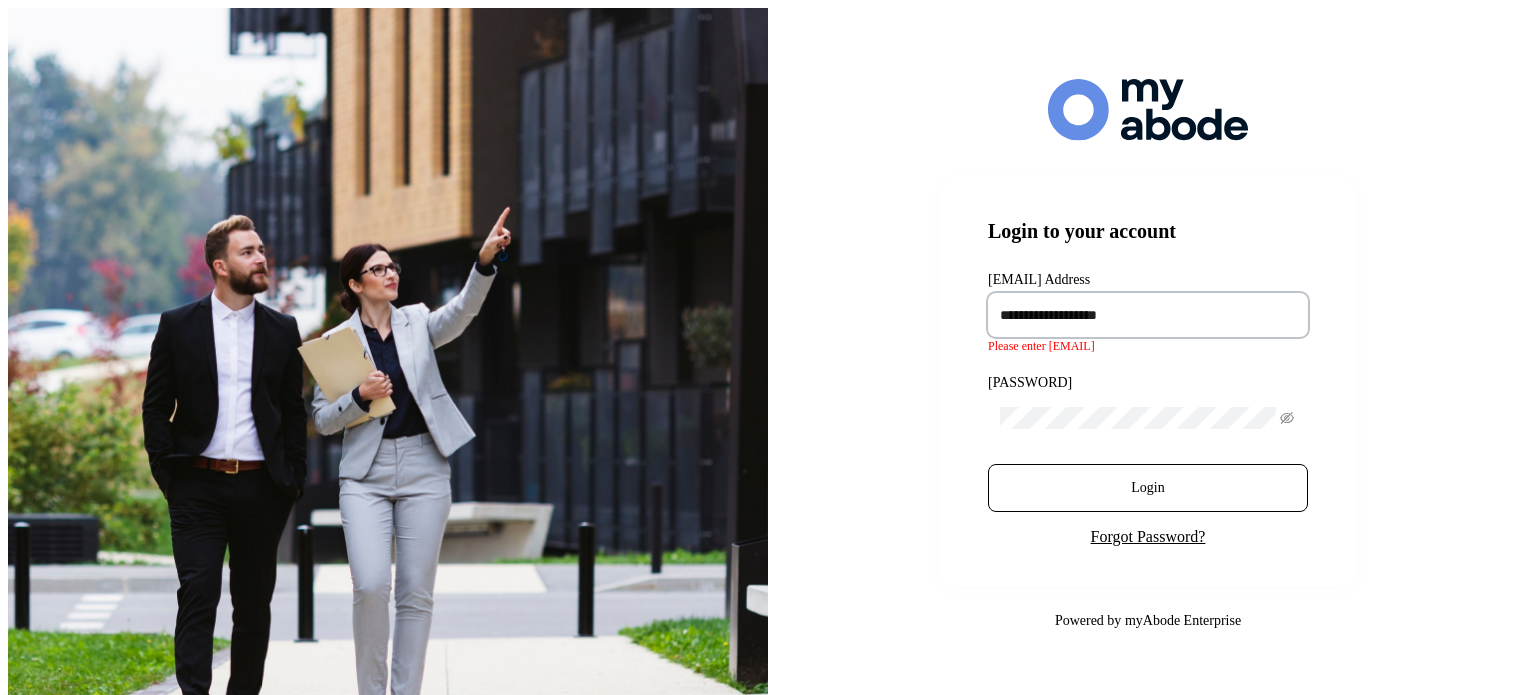 type on "[PASSWORD]" 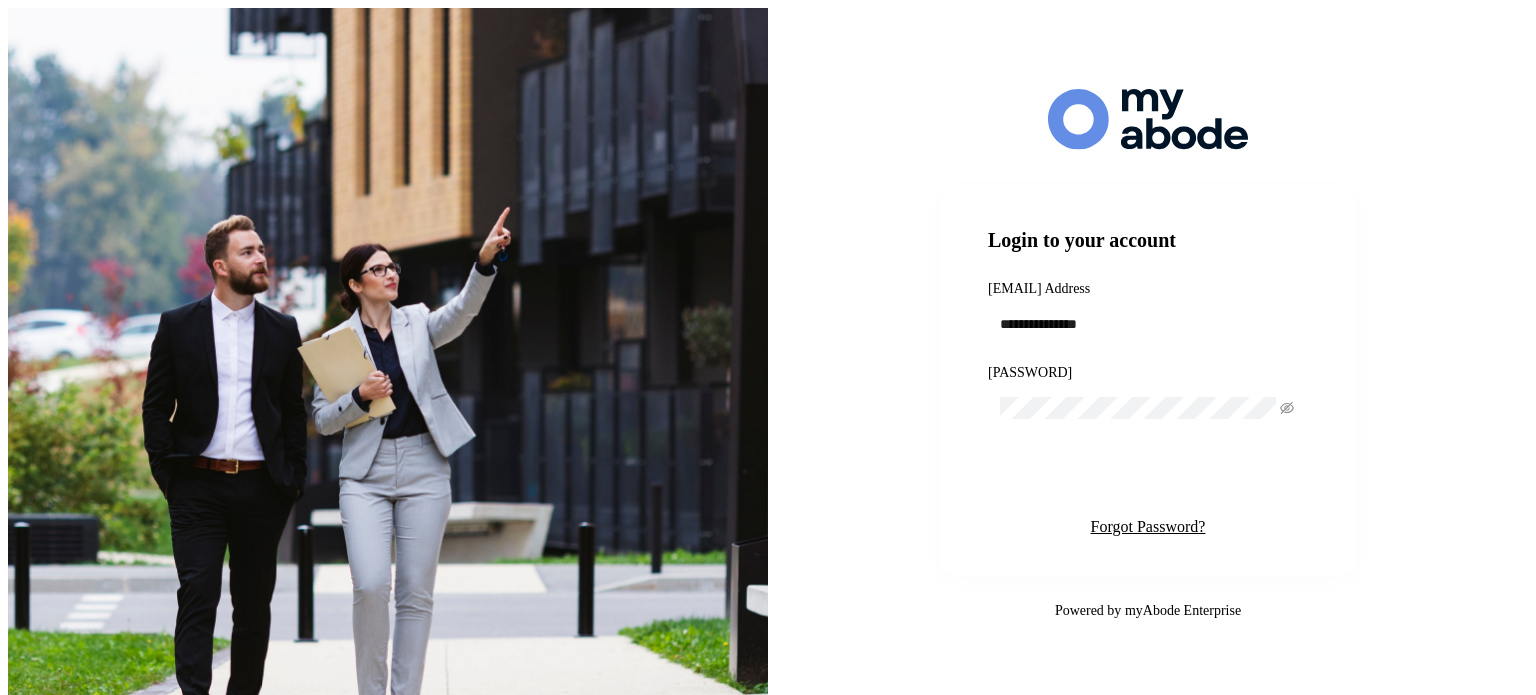 click on "Login" at bounding box center [1148, 478] 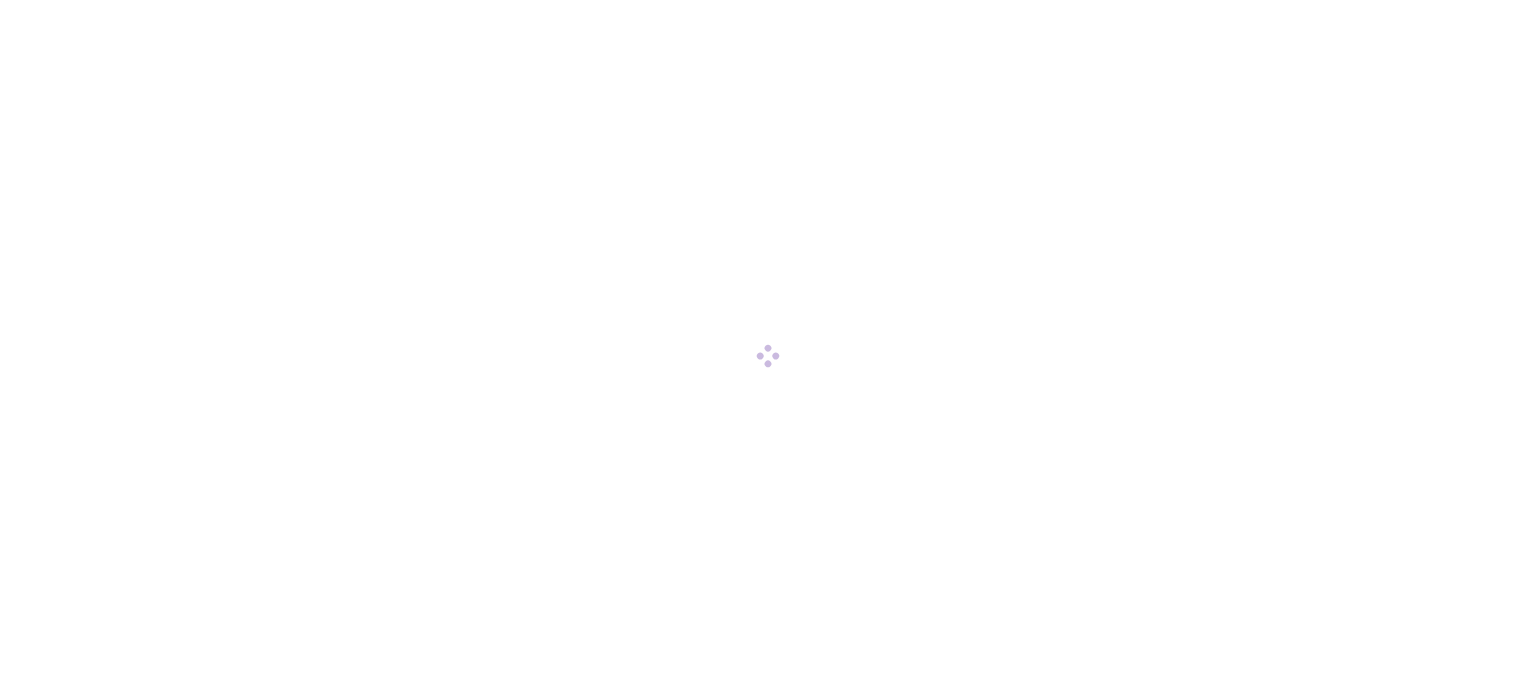 scroll, scrollTop: 0, scrollLeft: 0, axis: both 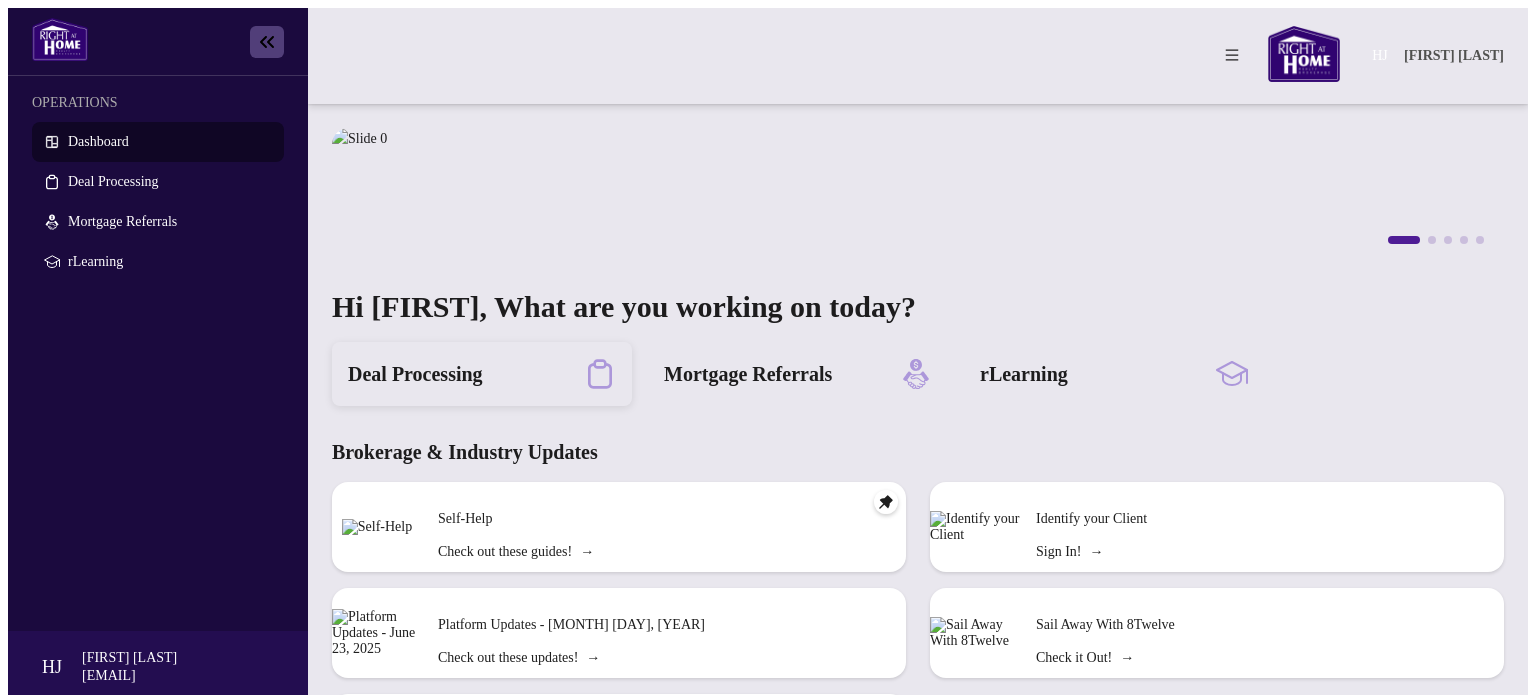 click on "Deal Processing" at bounding box center [415, 374] 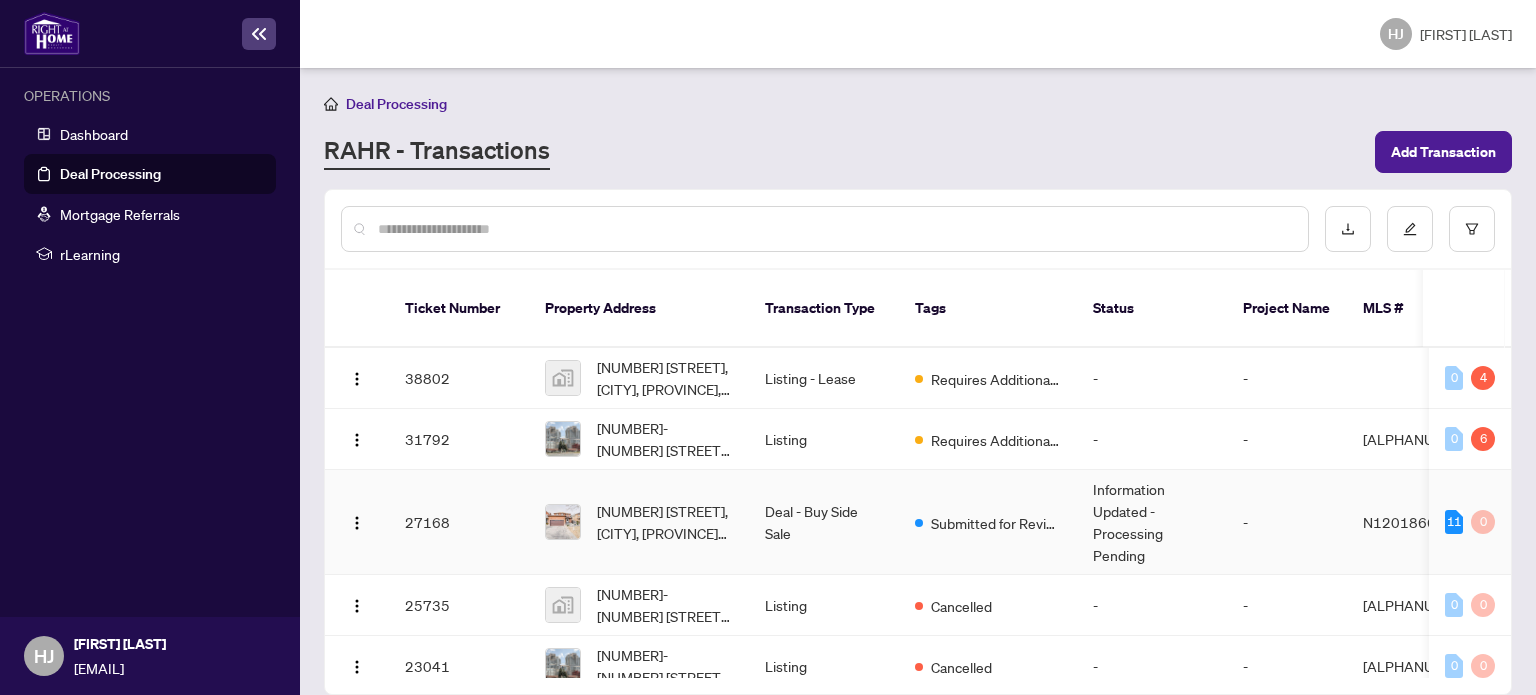 click at bounding box center [563, 522] 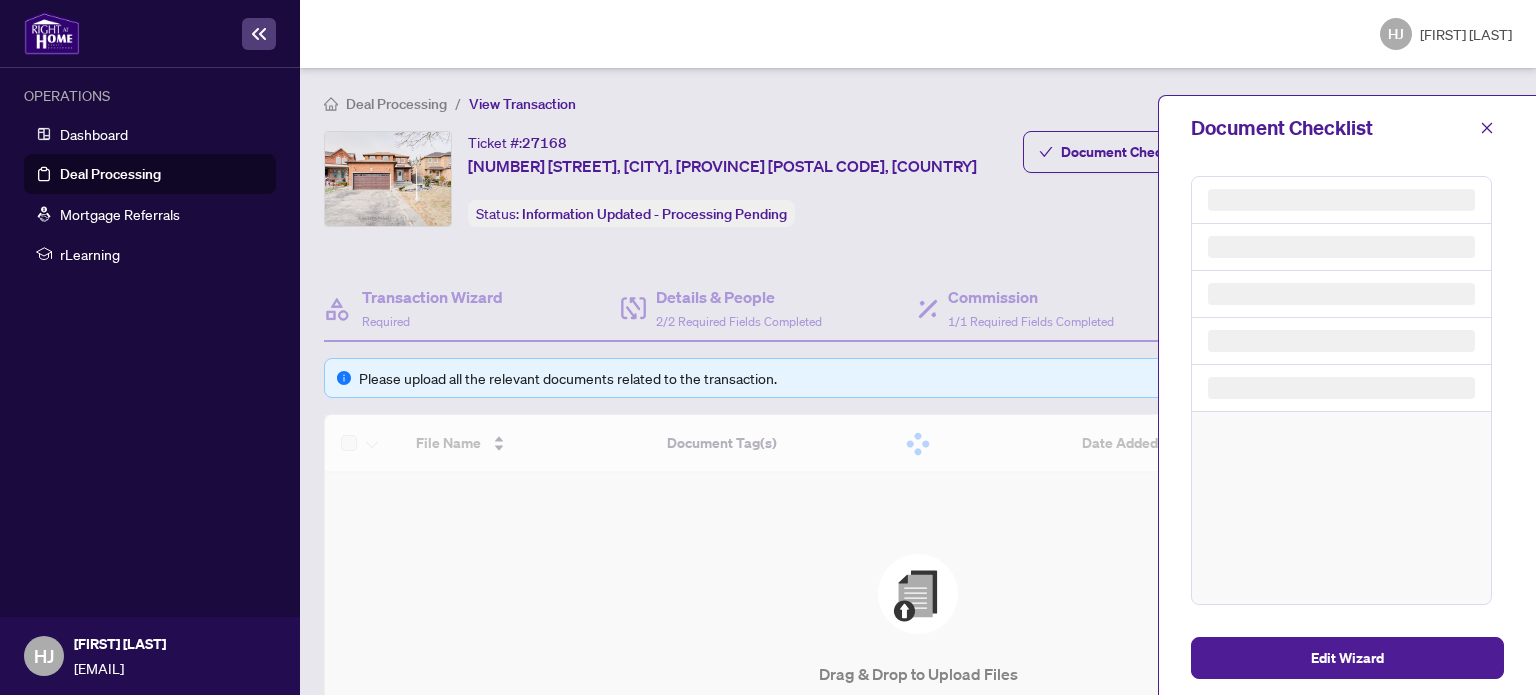 click on "File Name Document Tag(s) Date Added Uploaded By             Simple Empty No data Drag & Drop to Upload Files Maximum file size:  25  MB Browse Files" at bounding box center [918, 626] 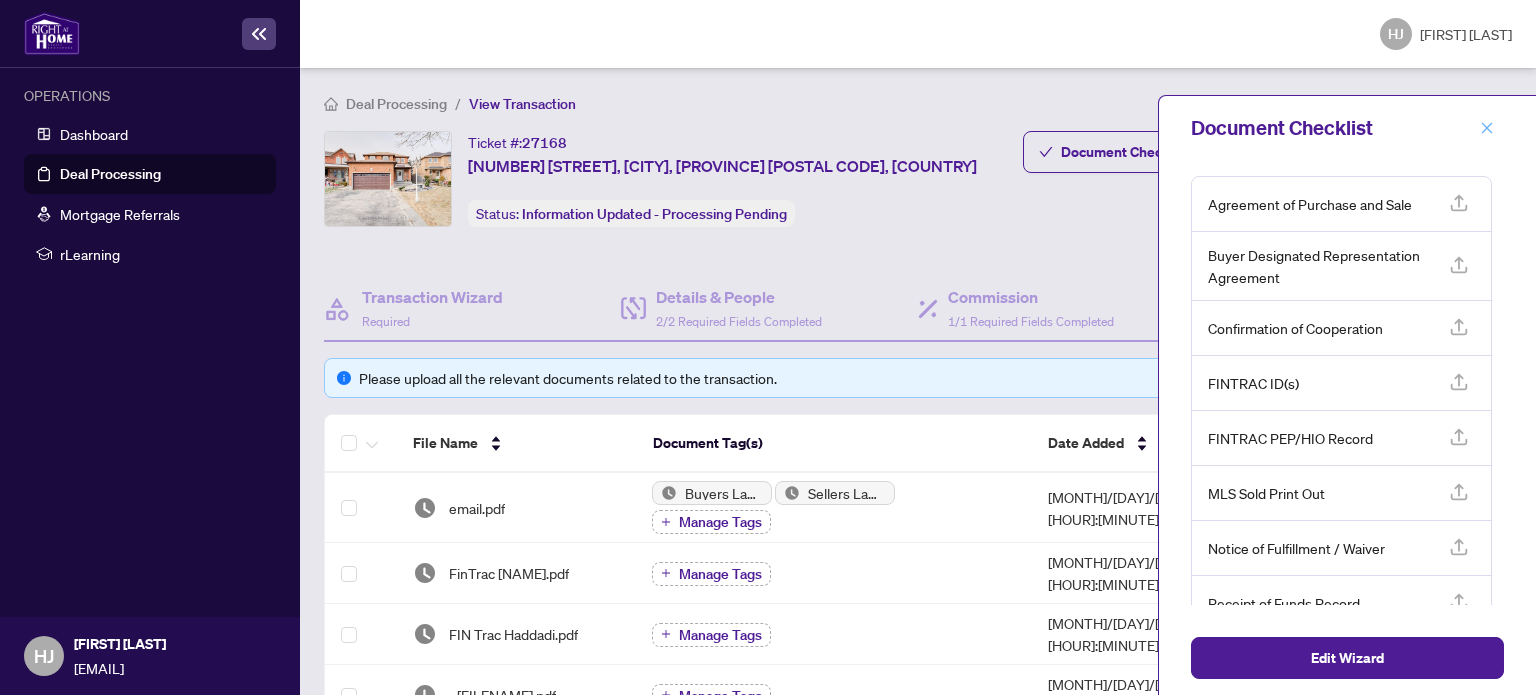 click at bounding box center [1487, 128] 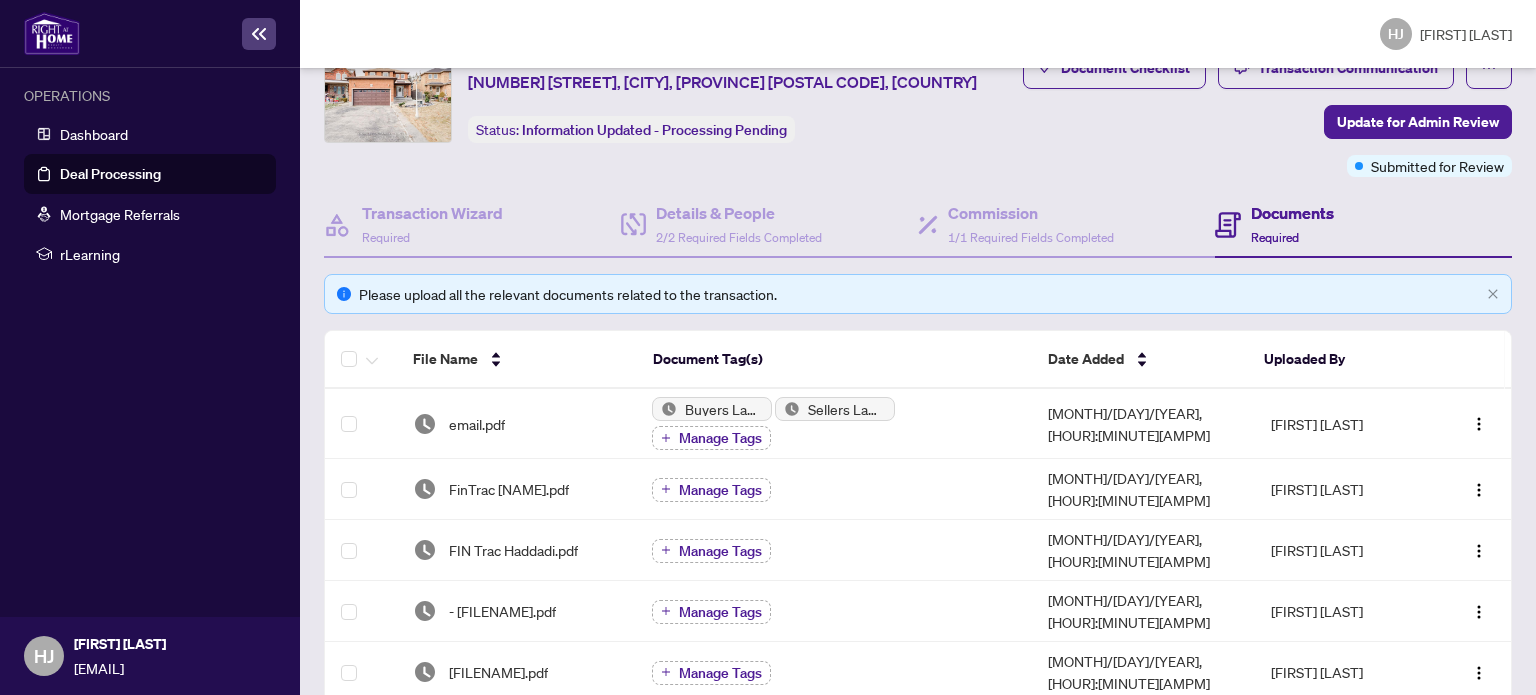 scroll, scrollTop: 0, scrollLeft: 0, axis: both 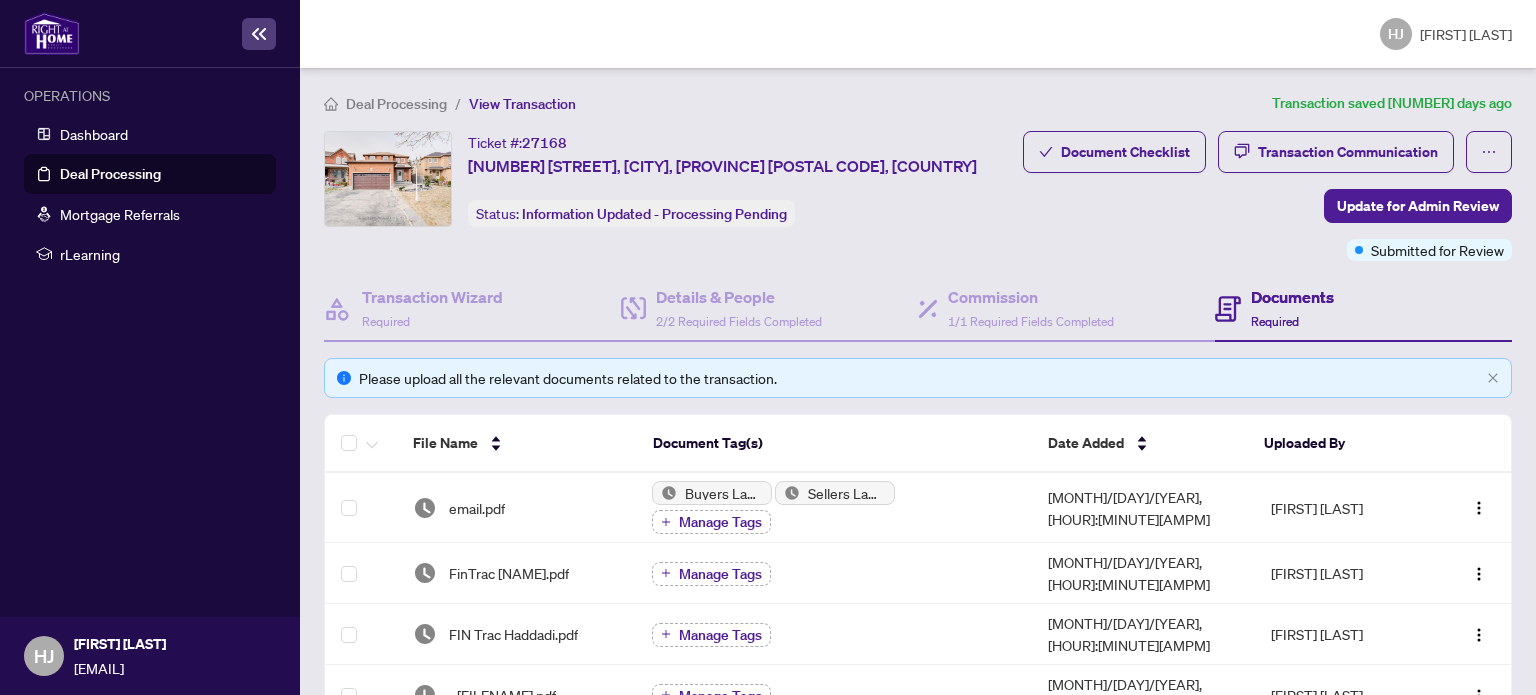 click on "Documents" at bounding box center [1292, 297] 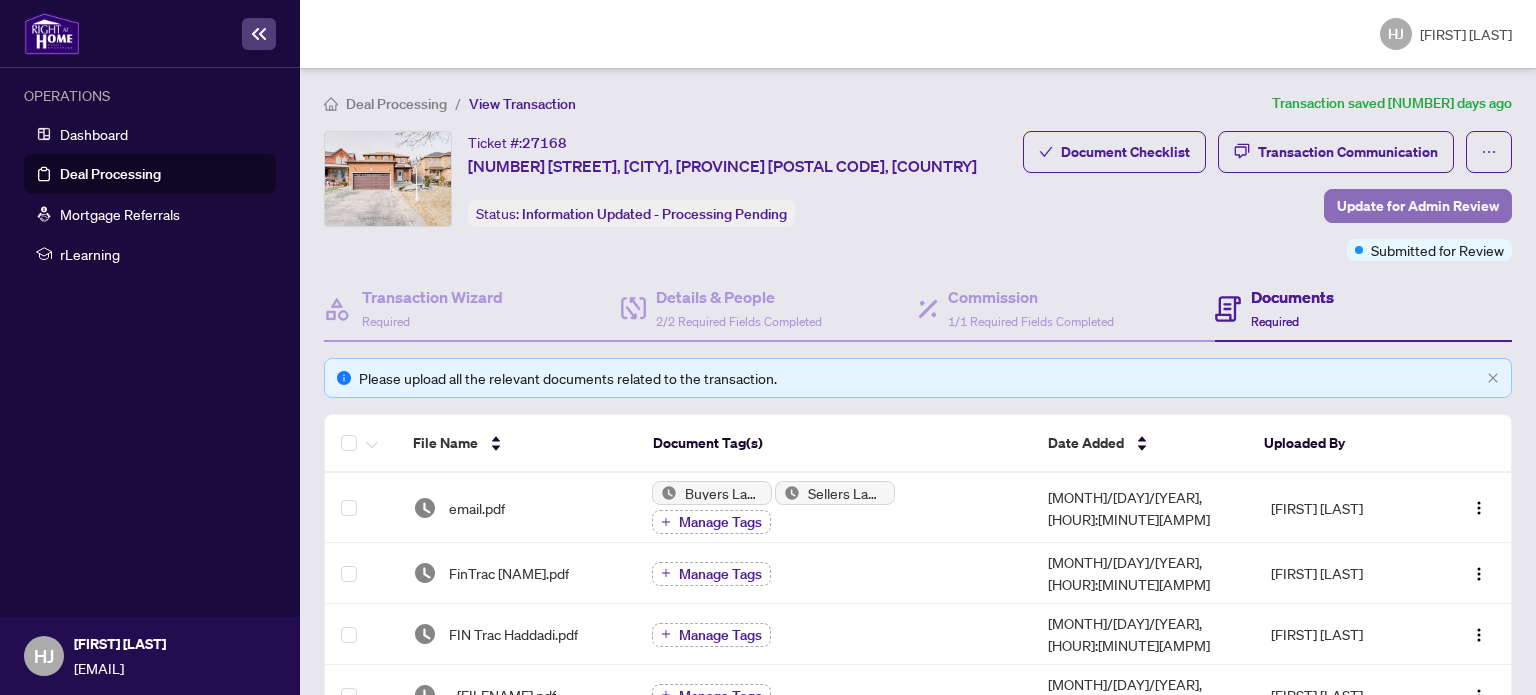 click on "Update for Admin Review" at bounding box center [1418, 206] 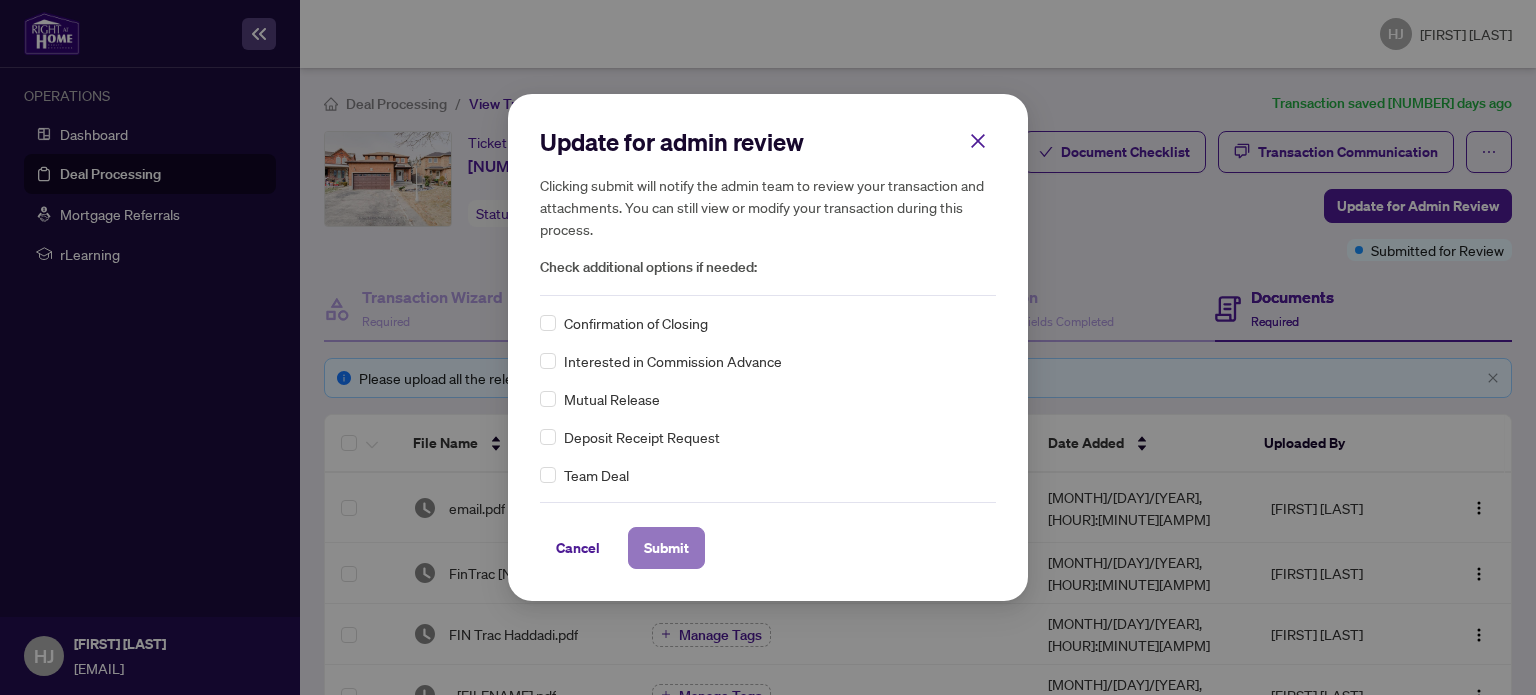click on "Submit" at bounding box center (666, 548) 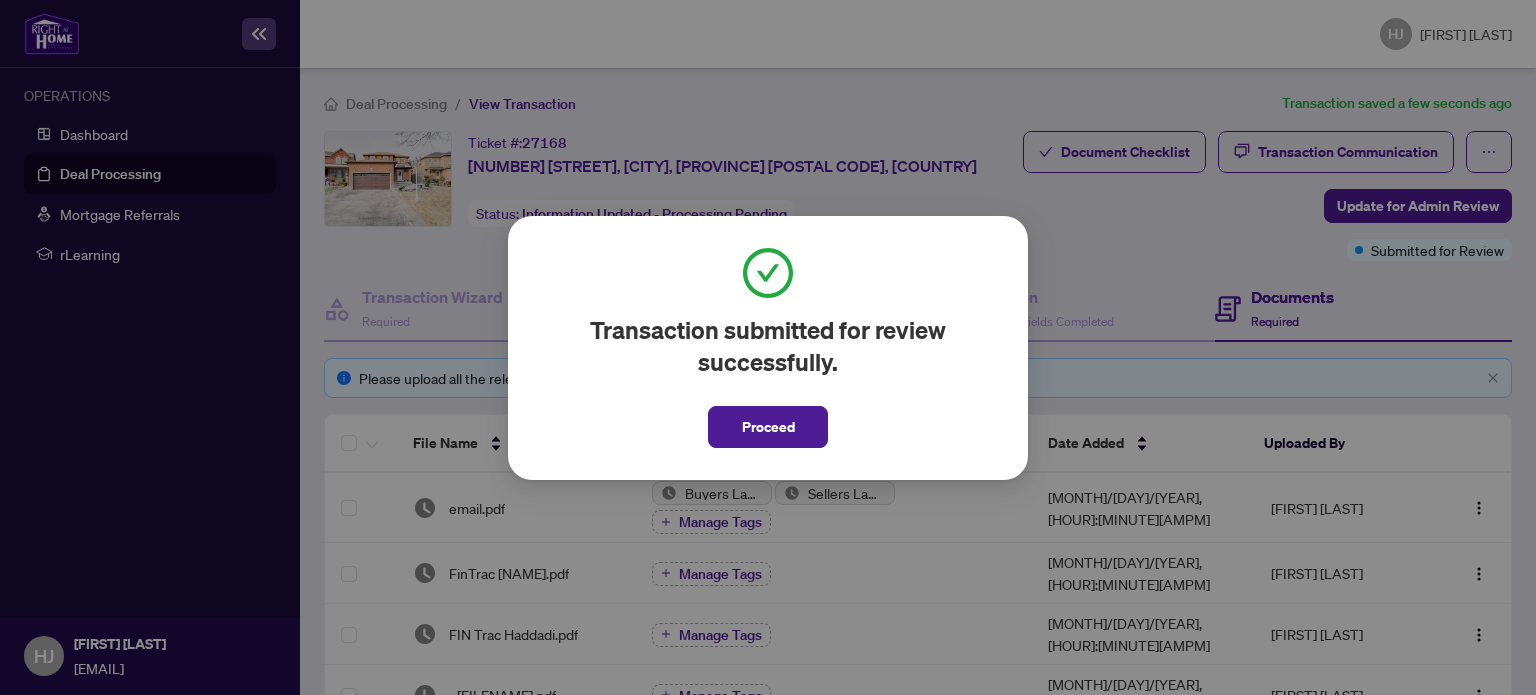 click on "Transaction submitted for review successfully. Proceed Cancel OK" at bounding box center [768, 347] 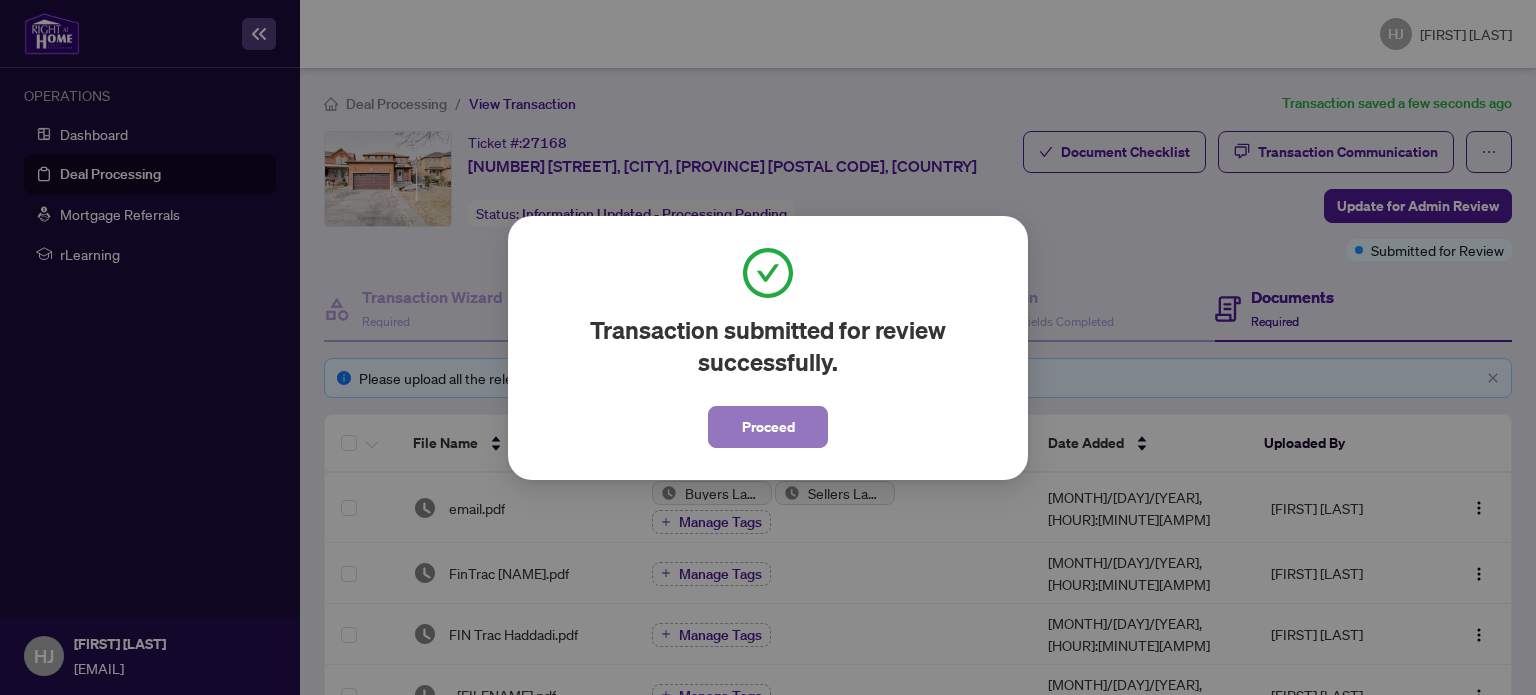 click on "Proceed" at bounding box center [768, 427] 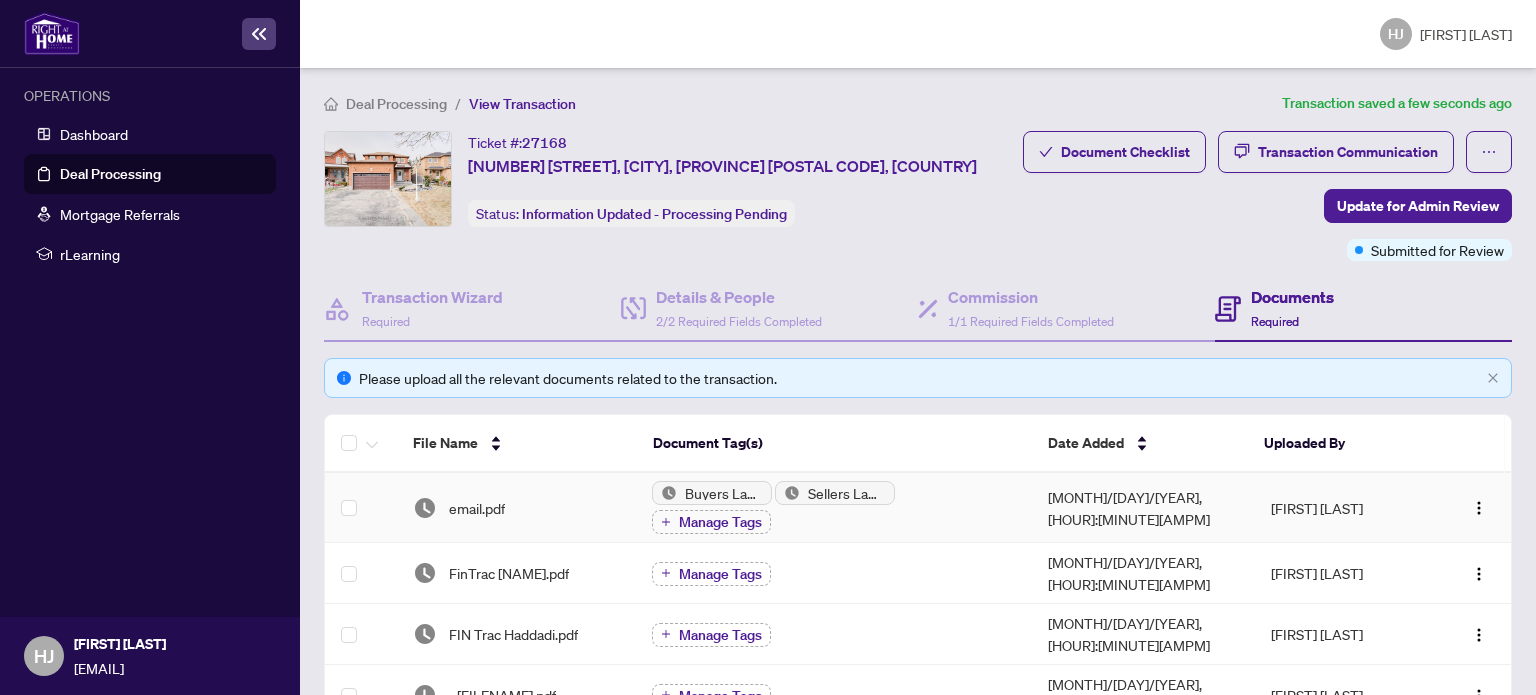 click on "[MONTH]/[DAY]/[YEAR], [HOUR]:[MINUTE][AMPM]" at bounding box center [1143, 508] 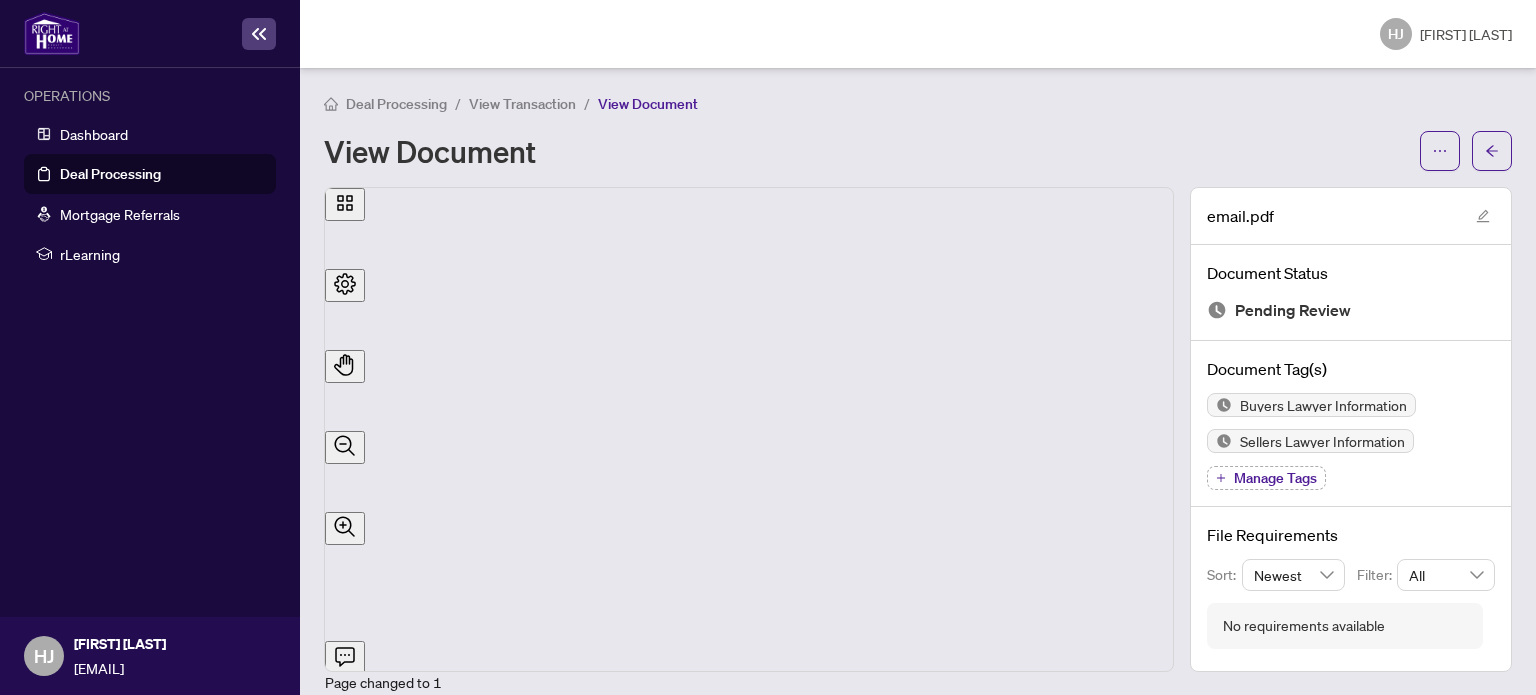 scroll, scrollTop: 0, scrollLeft: 0, axis: both 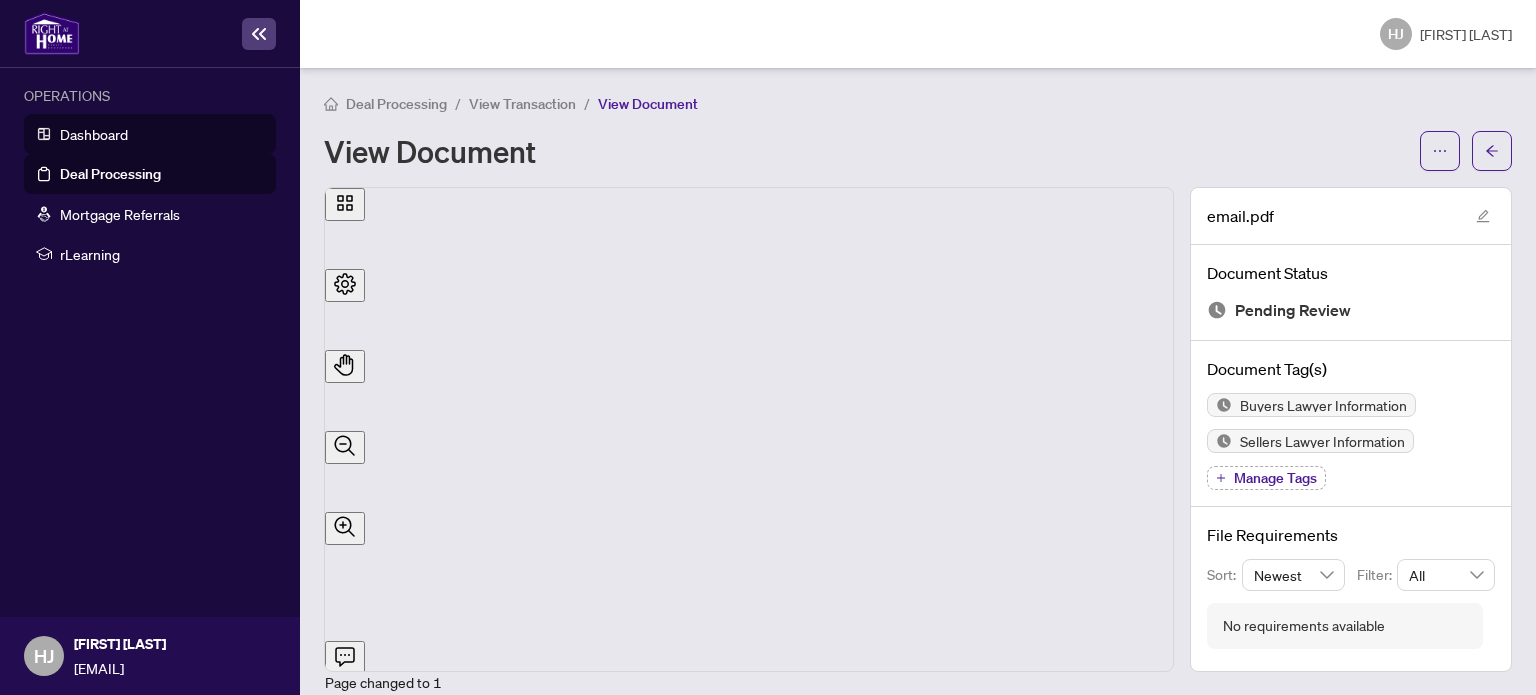 click on "Dashboard" at bounding box center (94, 134) 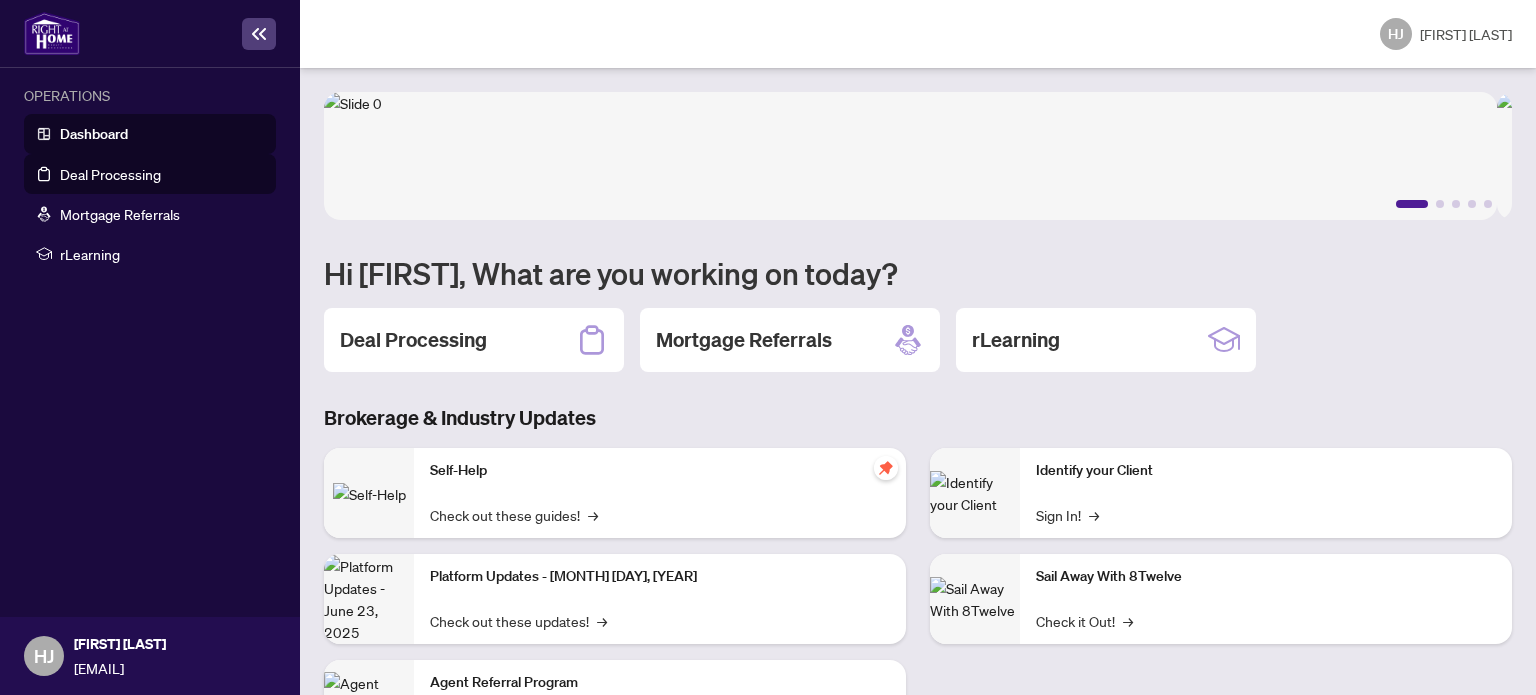 click on "Deal Processing" at bounding box center (110, 174) 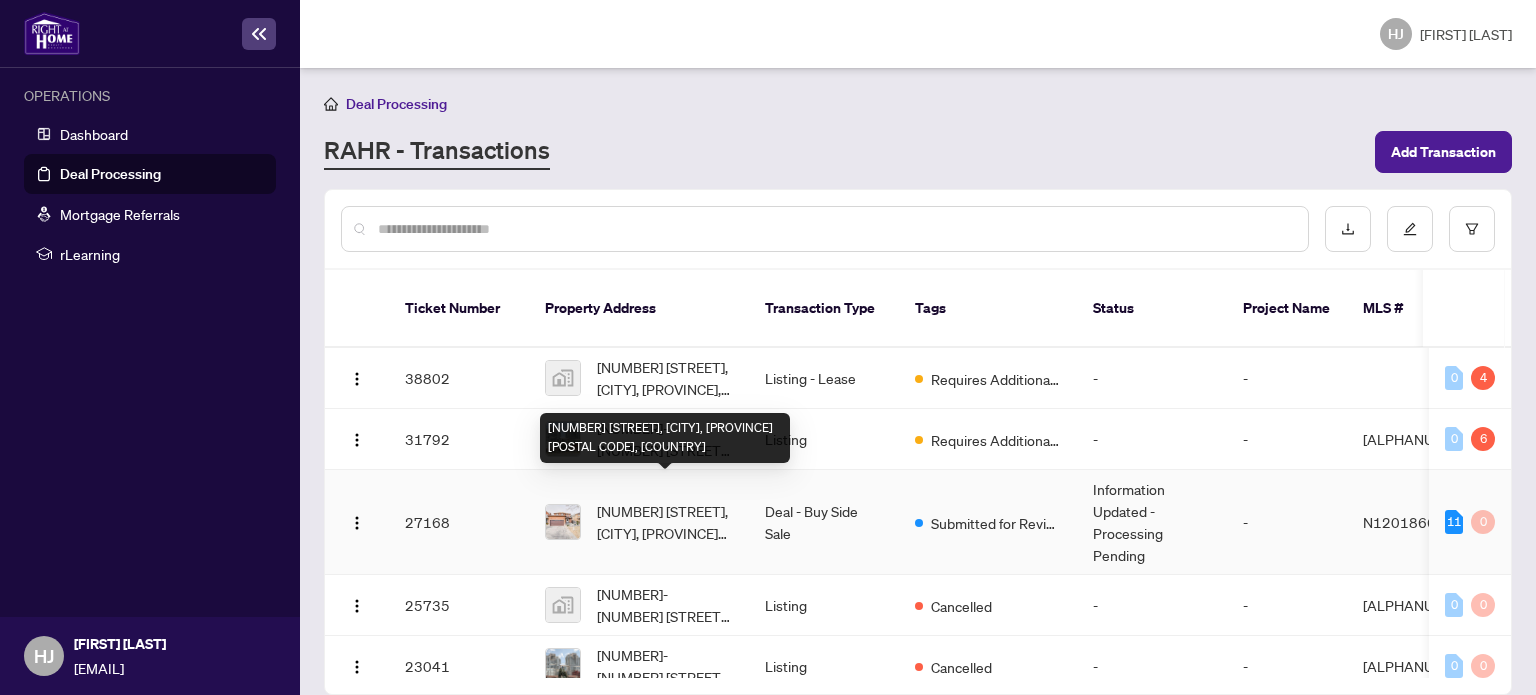 click on "[NUMBER] [STREET], [CITY], [PROVINCE] [POSTAL CODE], [COUNTRY]" at bounding box center (665, 522) 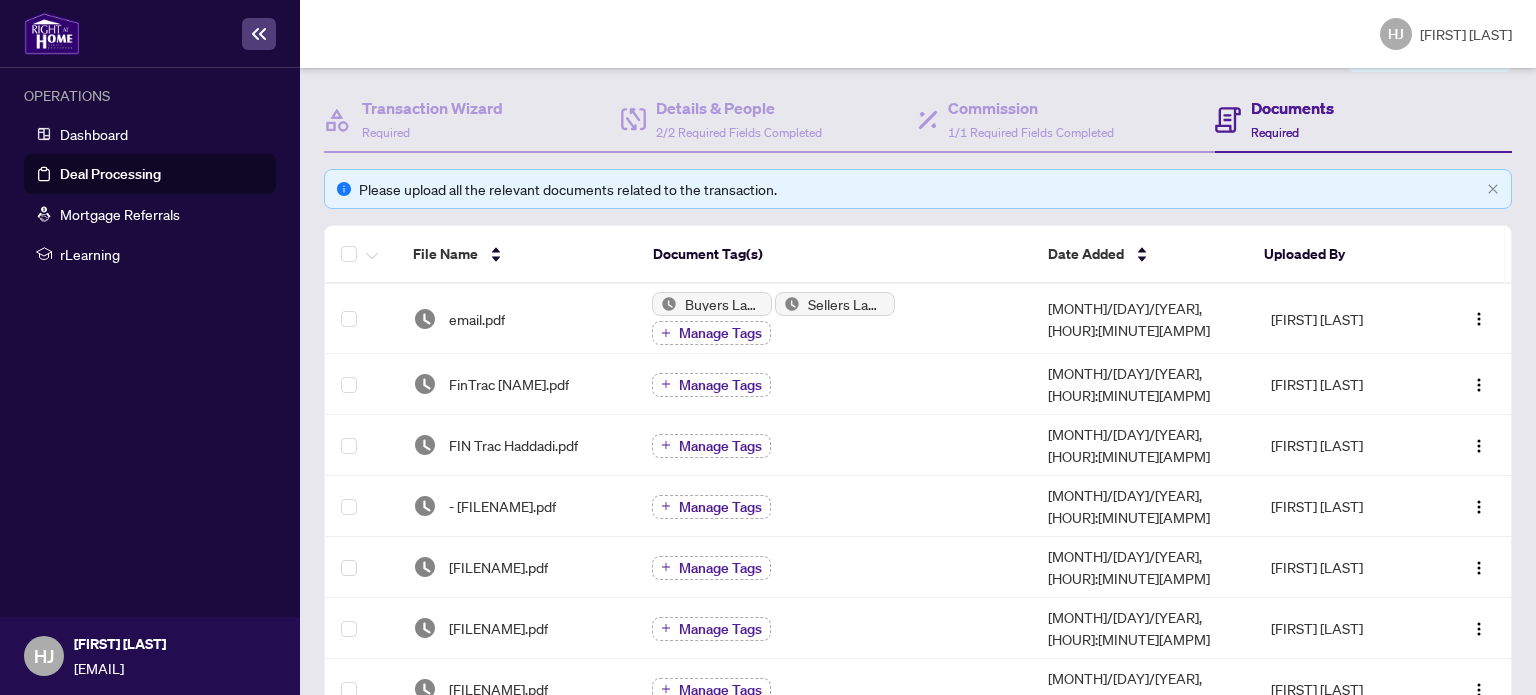 scroll, scrollTop: 0, scrollLeft: 0, axis: both 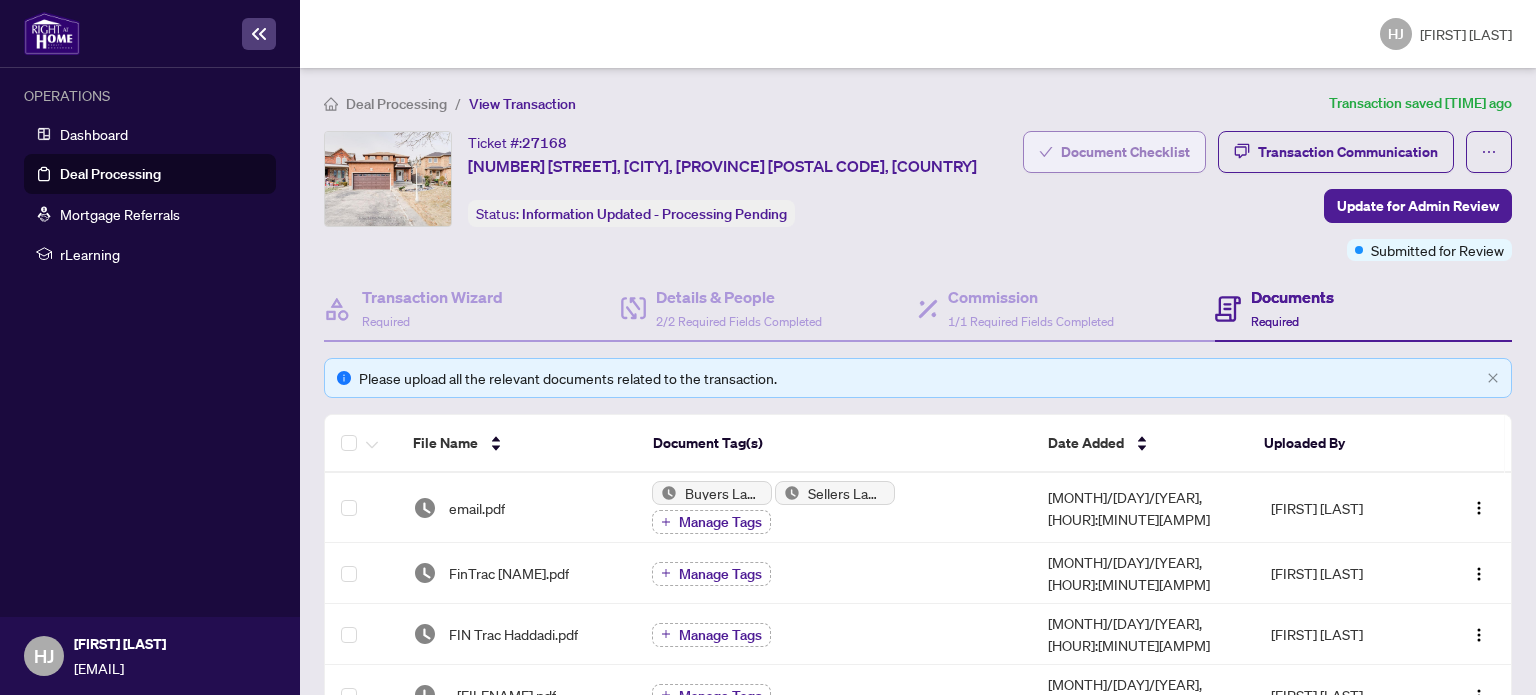 click on "Document Checklist" at bounding box center (1114, 152) 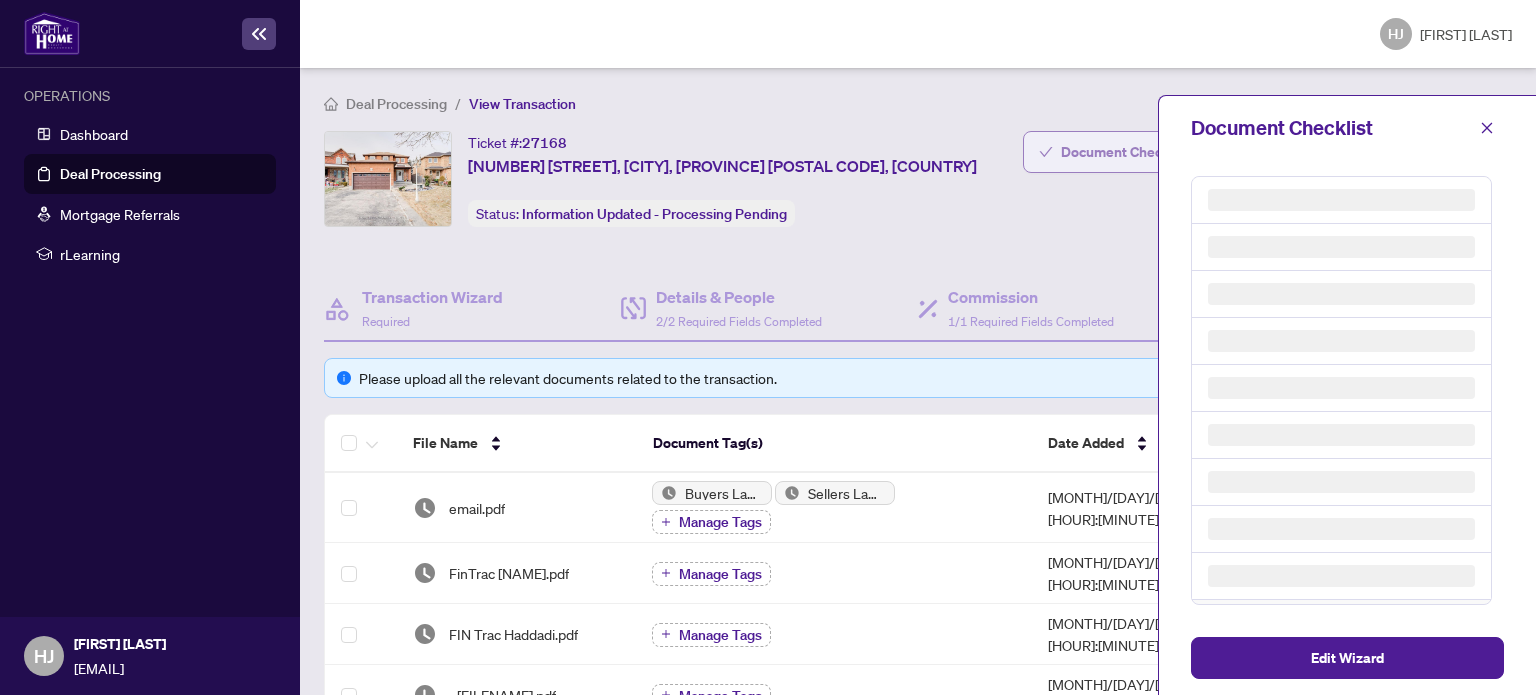 click on "Document Checklist" at bounding box center (1114, 152) 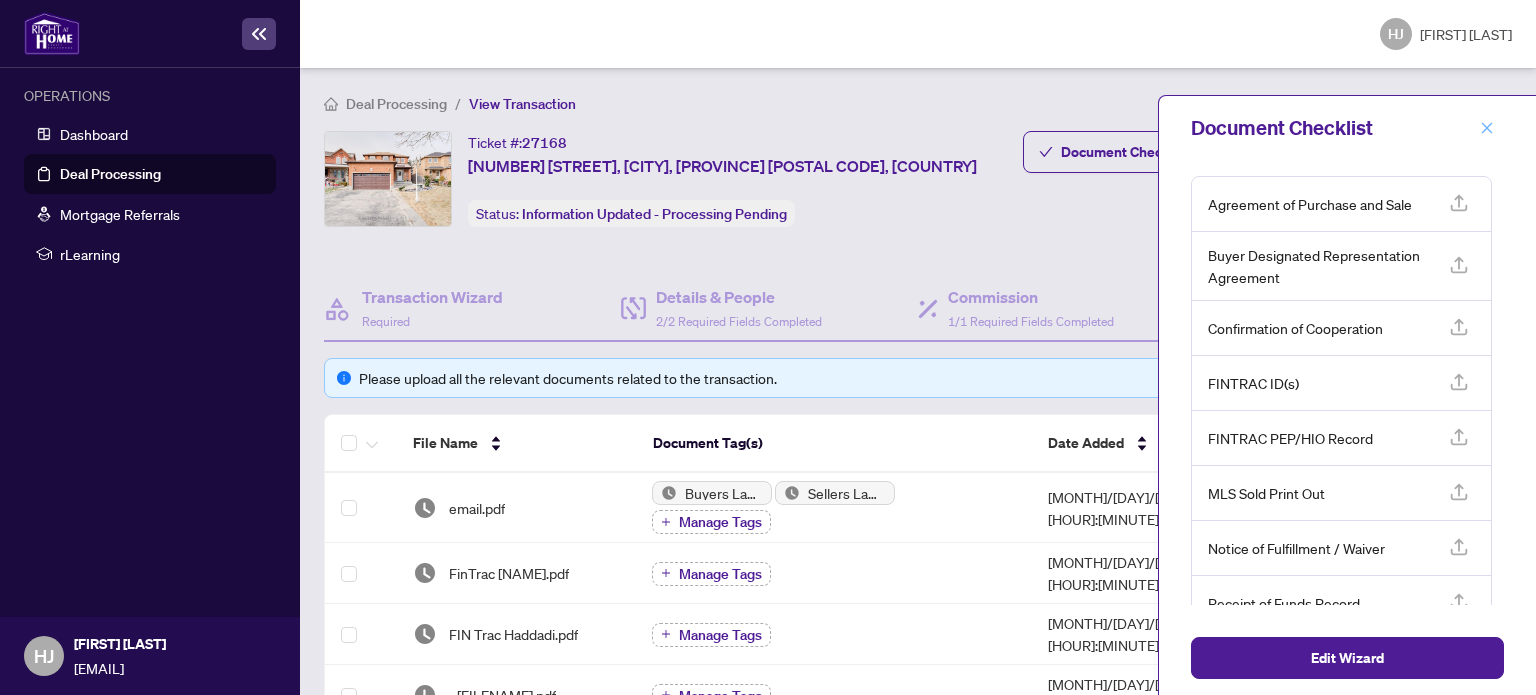 click at bounding box center [1487, 128] 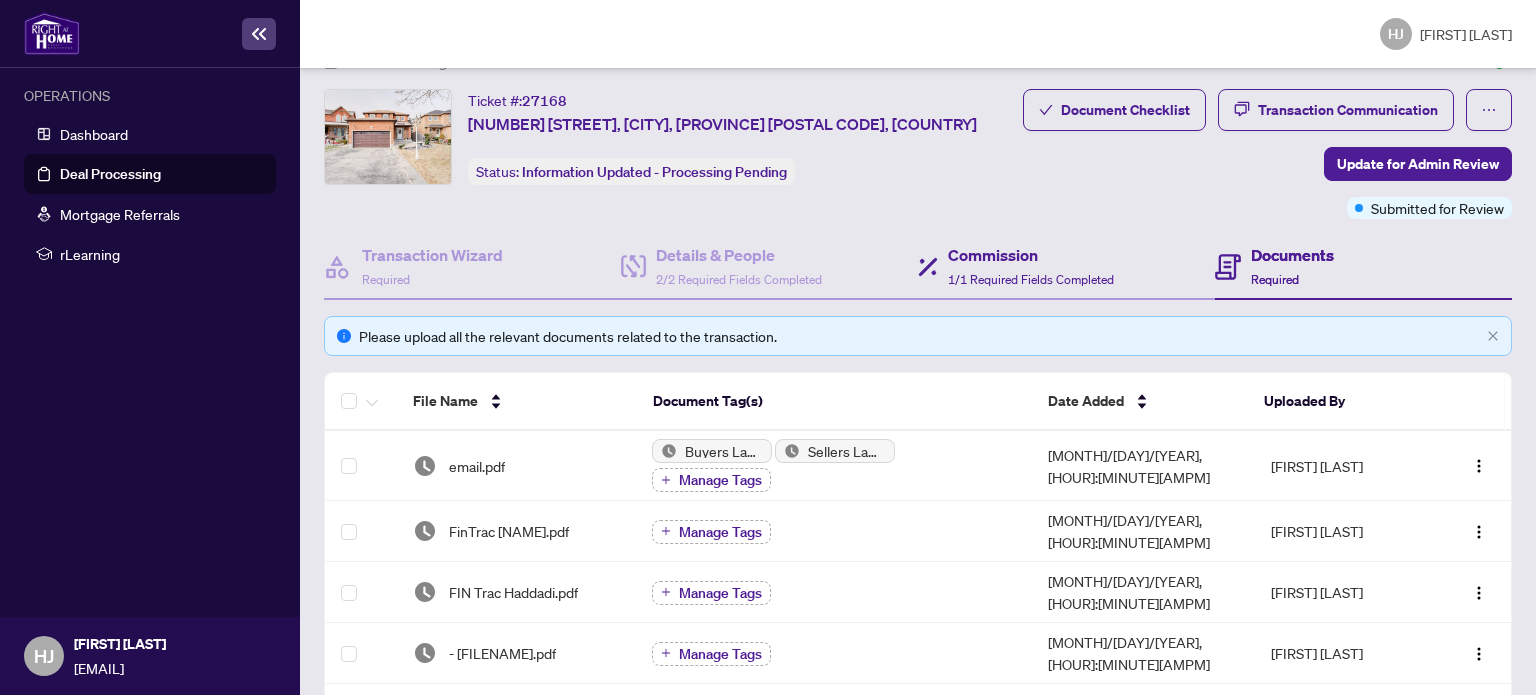 scroll, scrollTop: 32, scrollLeft: 0, axis: vertical 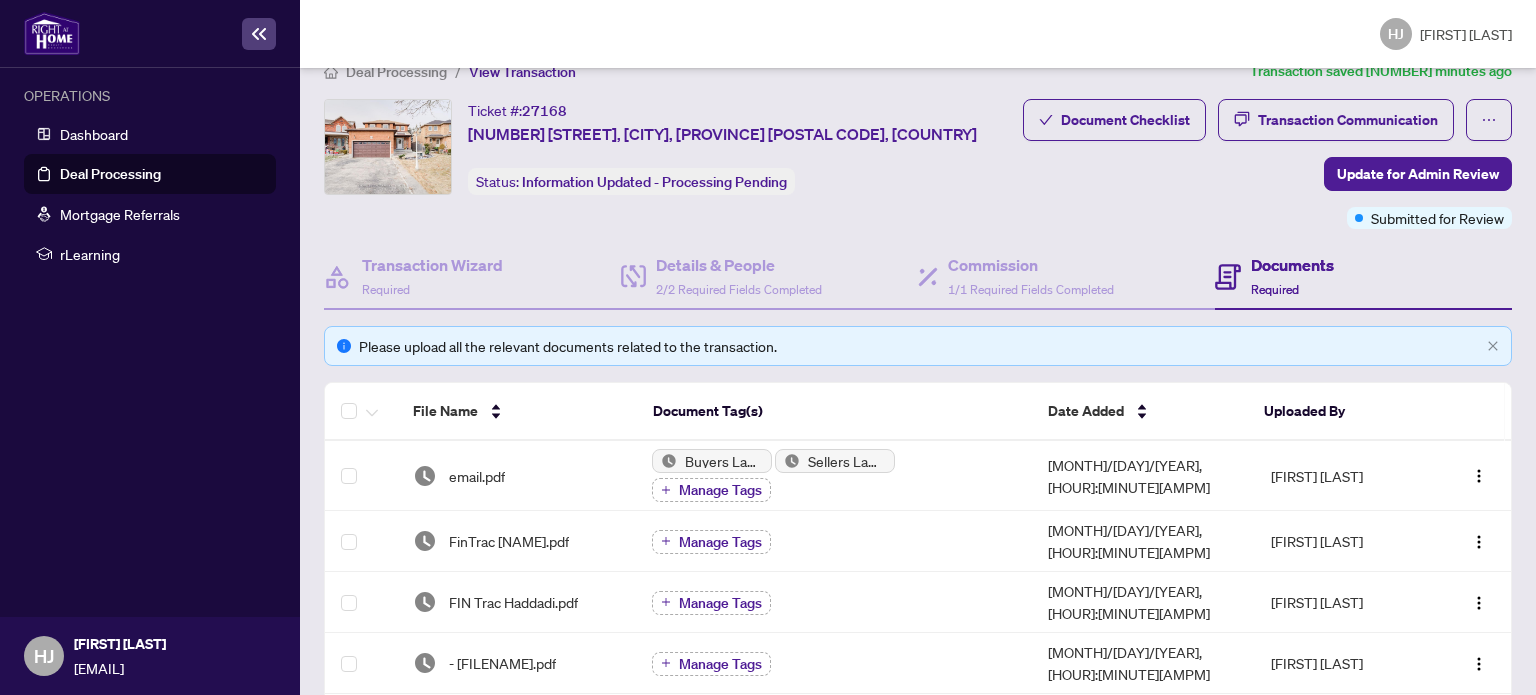 click on "Deal Processing" at bounding box center [110, 174] 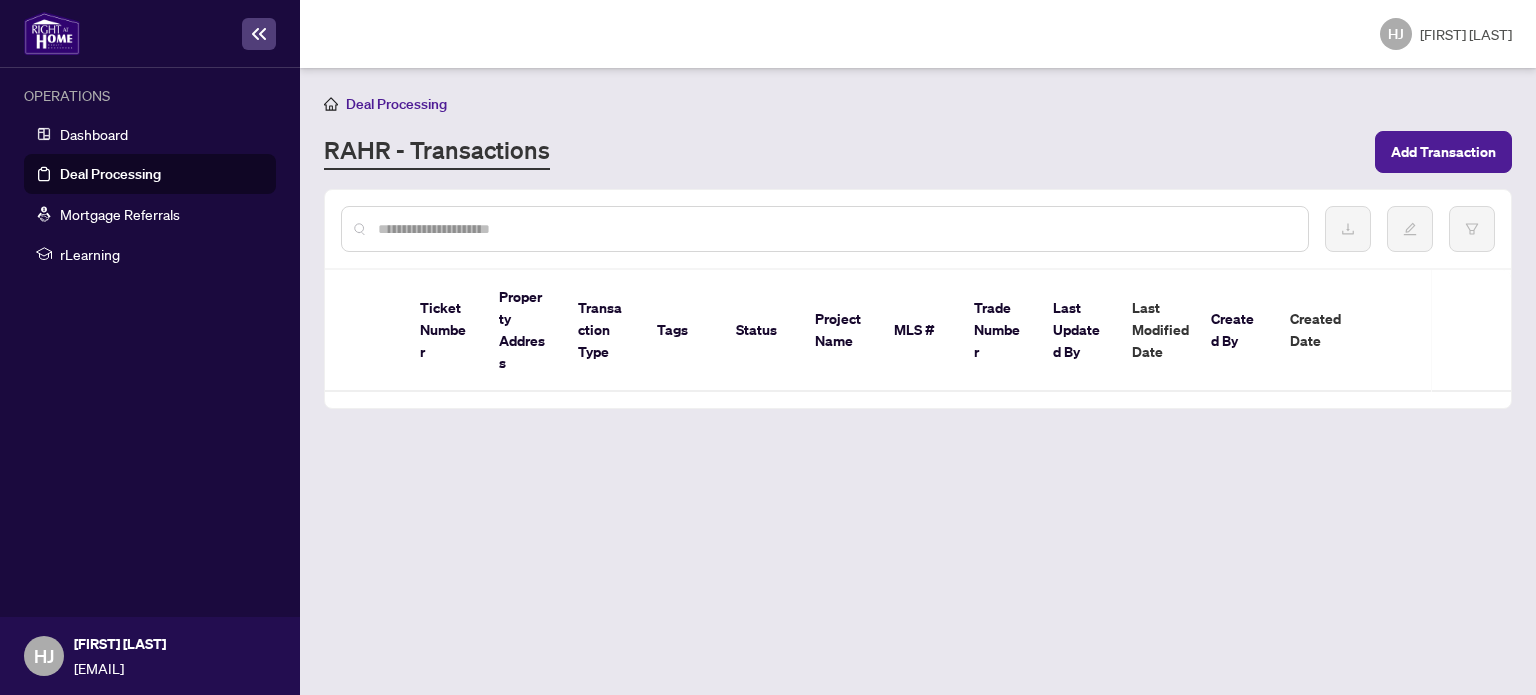 scroll, scrollTop: 0, scrollLeft: 0, axis: both 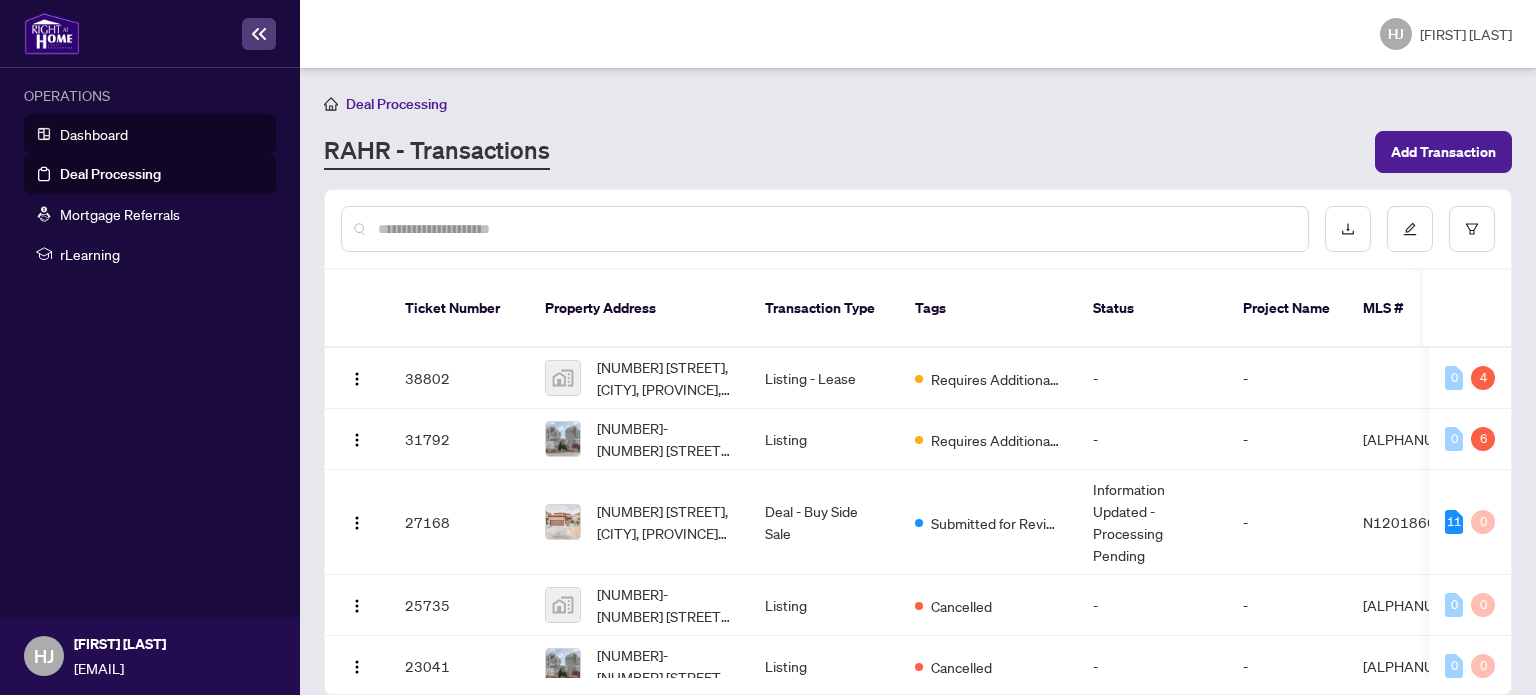 click on "Dashboard" at bounding box center [94, 134] 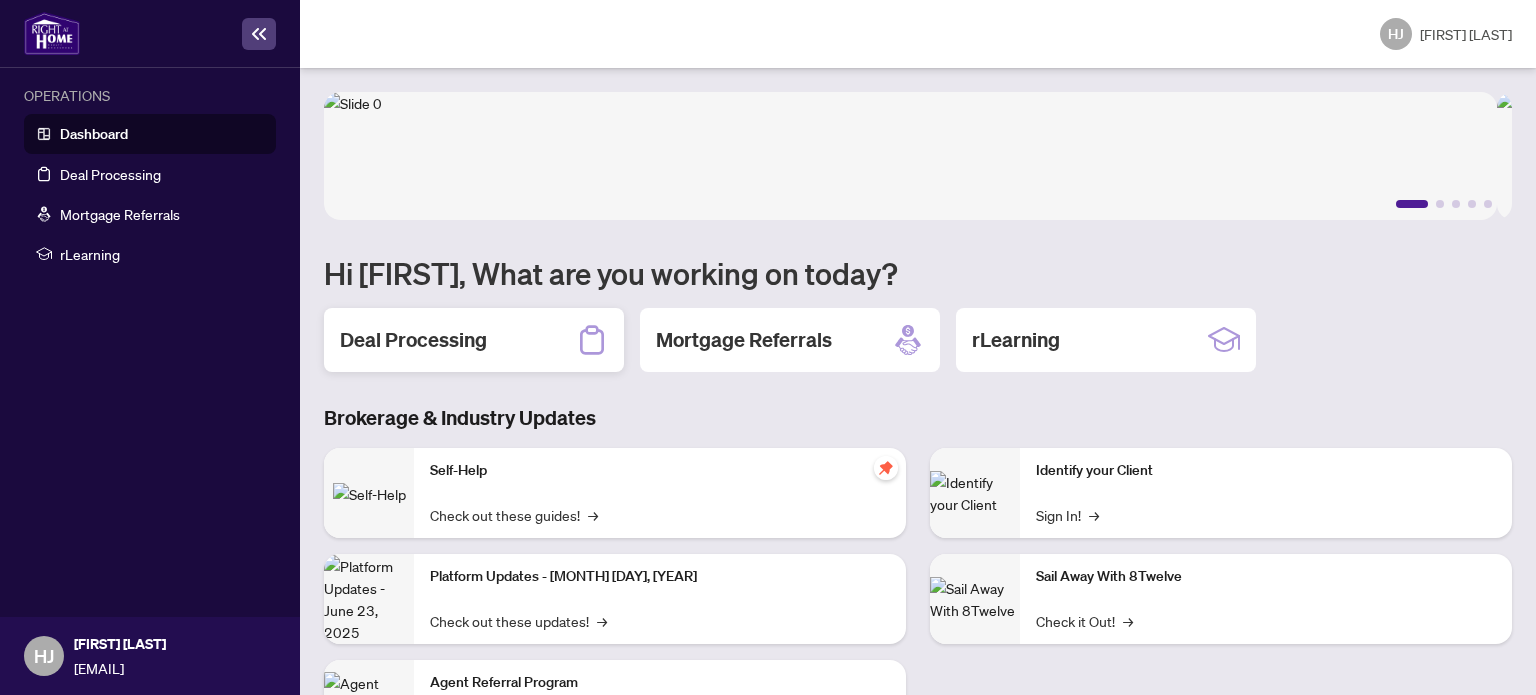 click on "Deal Processing" at bounding box center (413, 340) 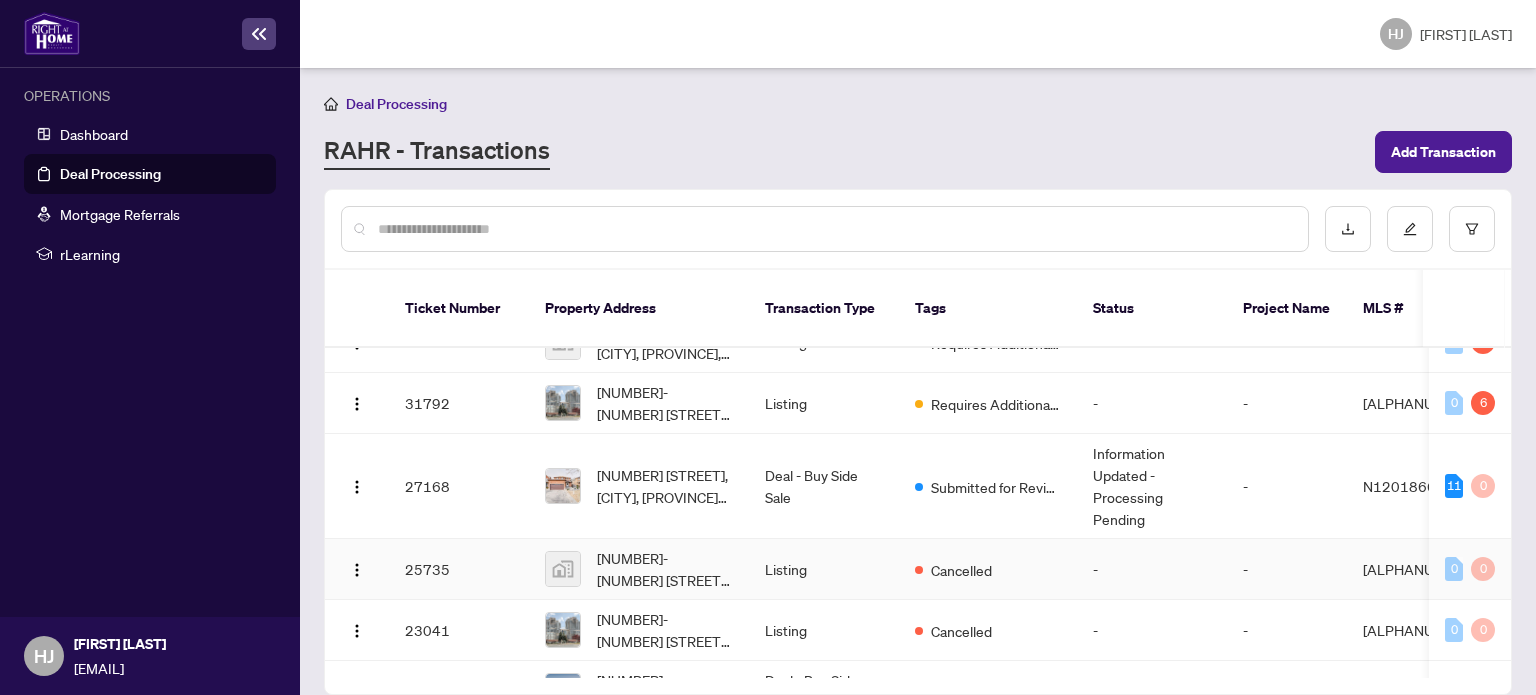 scroll, scrollTop: 31, scrollLeft: 0, axis: vertical 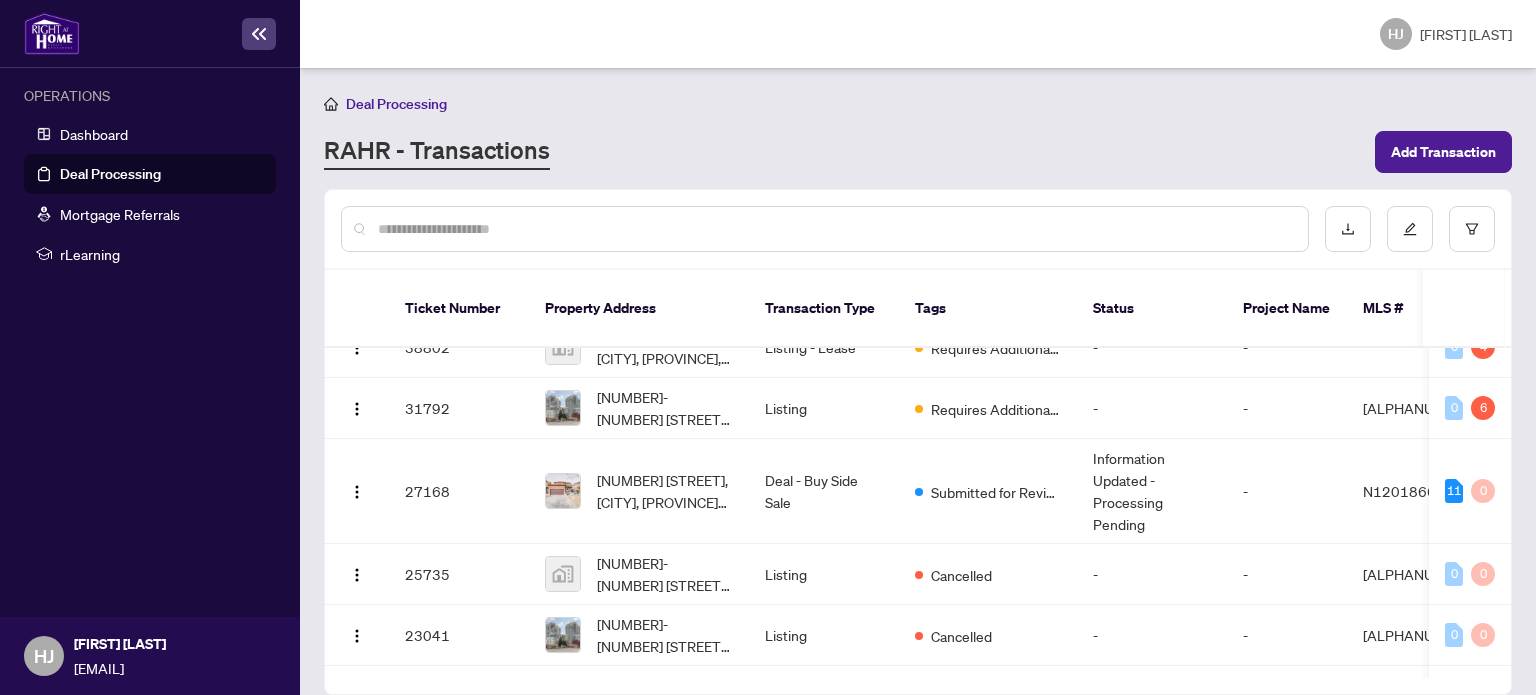 click on "[NUMBER] [STREET] #[NUMBER], [CITY], [STATE], [COUNTRY] Listing - Lease Requires Additional Docs - - - [FIRST] [LAST] [MONTH]/[DAY]/[YEAR] [FIRST] [LAST] [MONTH]/[DAY]/[YEAR] 0 4 [NUMBER] [STREET], [CITY], [STATE] [POSTAL CODE], [COUNTRY] Listing Requires Additional Docs - - [ALPHANUMERIC] - [FIRST] [LAST] [MONTH]/[DAY]/[YEAR] [FIRST] [LAST] [MONTH]/[DAY]/[YEAR] 0 6 [NUMBER] [STREET], [CITY], [STATE] [POSTAL CODE], [COUNTRY] Deal - Buy Side Sale Submitted for Review Information Updated - Processing Pending - [ALPHANUMERIC] - [FIRST] [LAST] [MONTH]/[DAY]/[YEAR] [FIRST] [LAST] [MONTH]/[DAY]/[YEAR] 11 0 [NUMBER] [STREET] #[NUMBER], [CITY], [STATE] [POSTAL CODE], [COUNTRY] Listing Cancelled - - [ALPHANUMERIC] - [FIRST] [LAST] [MONTH]/[DAY]/[YEAR] [FIRST] [LAST] [MONTH]/[DAY]/[YEAR] 0 0" at bounding box center [918, 381] 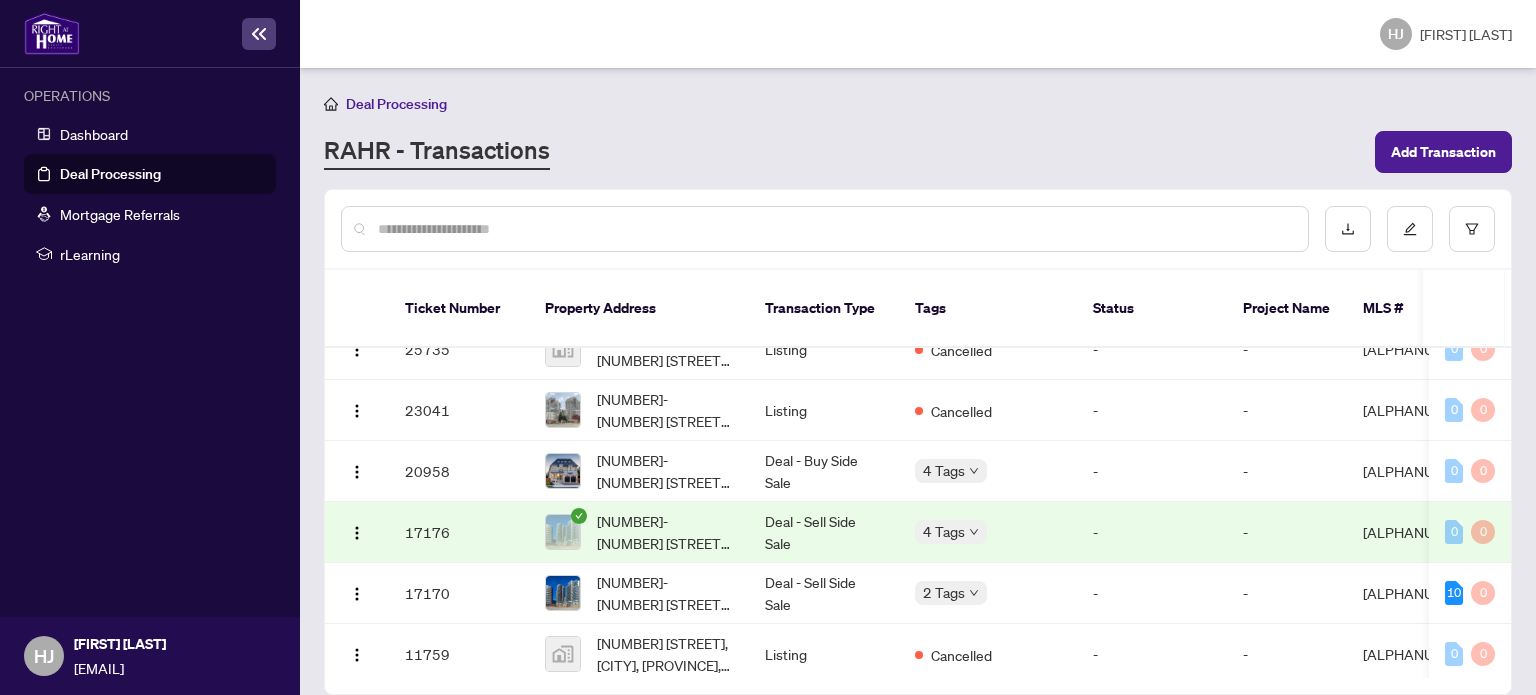 scroll, scrollTop: 327, scrollLeft: 0, axis: vertical 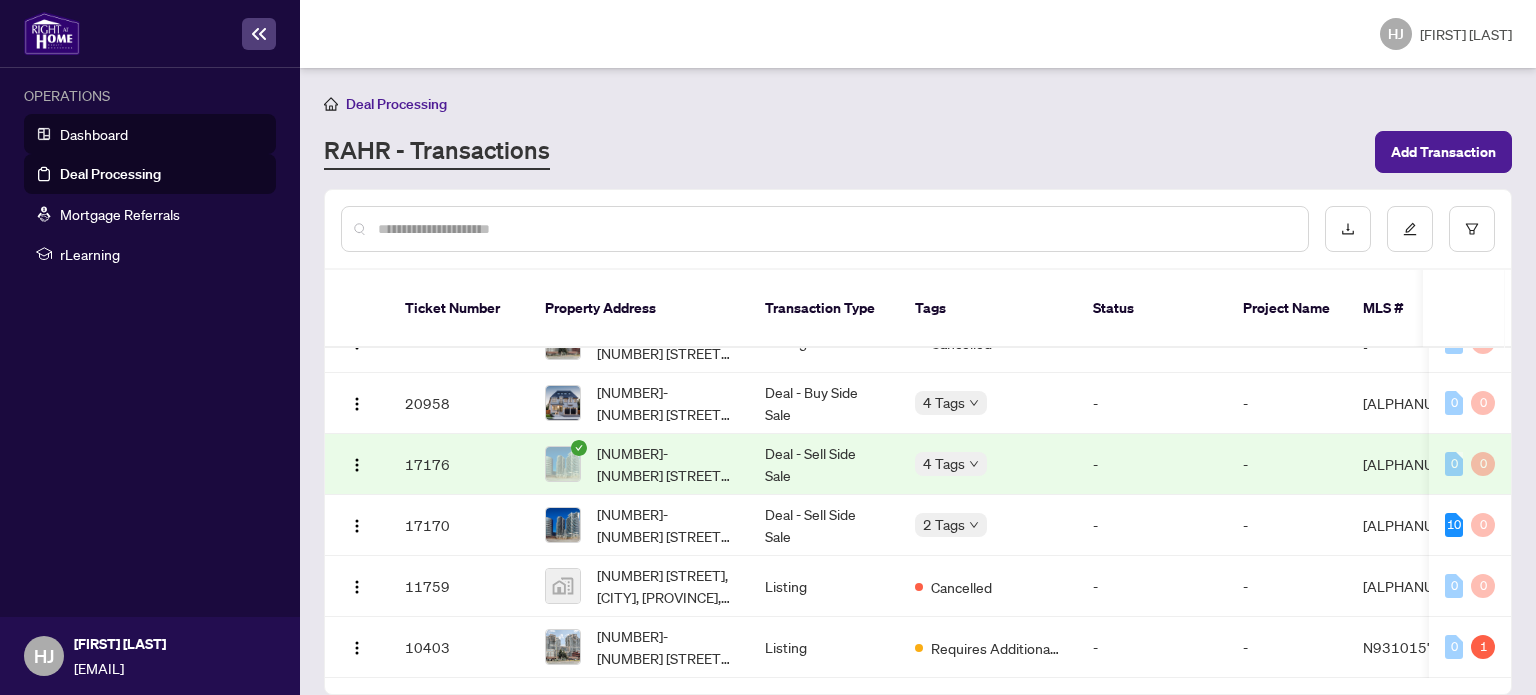 click on "Dashboard" at bounding box center [94, 134] 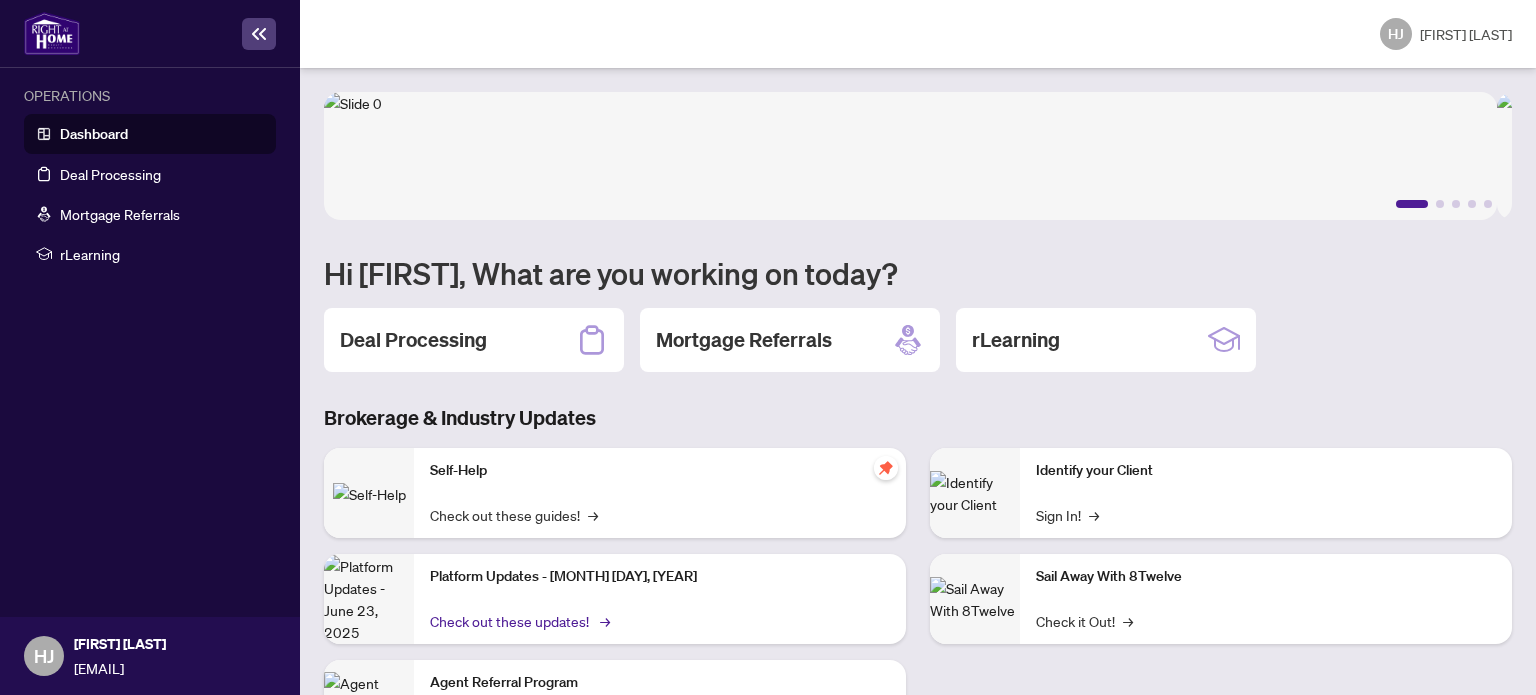 click on "Check out these updates! →" at bounding box center (514, 515) 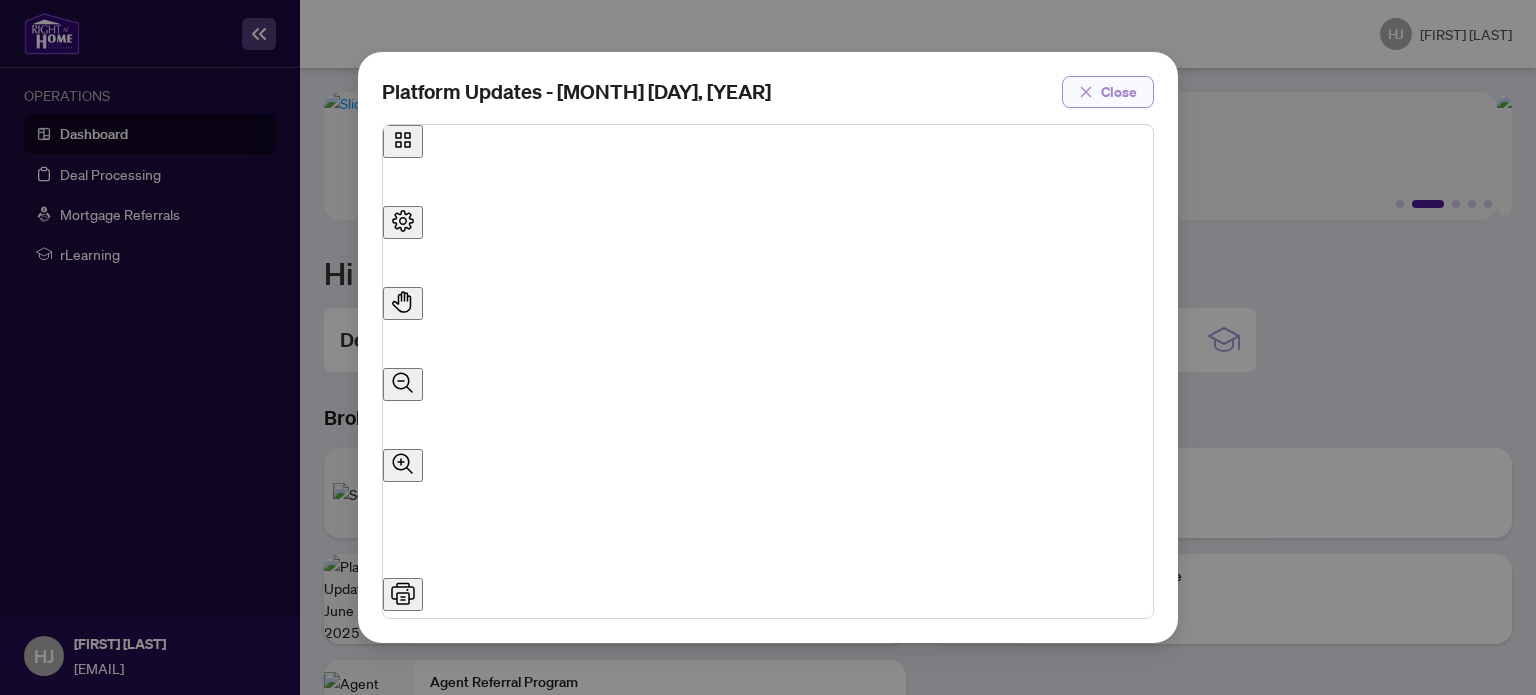 click at bounding box center [1086, 91] 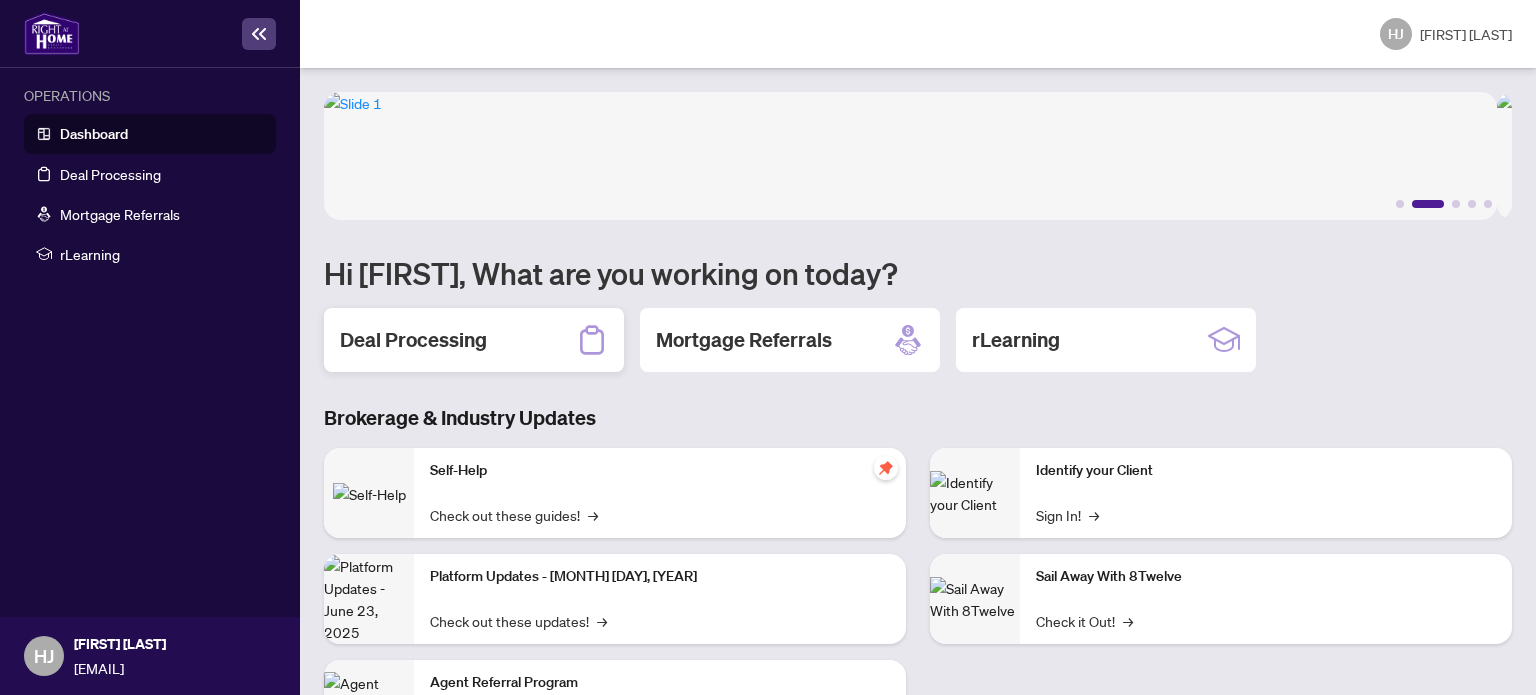 click on "Deal Processing" at bounding box center (474, 340) 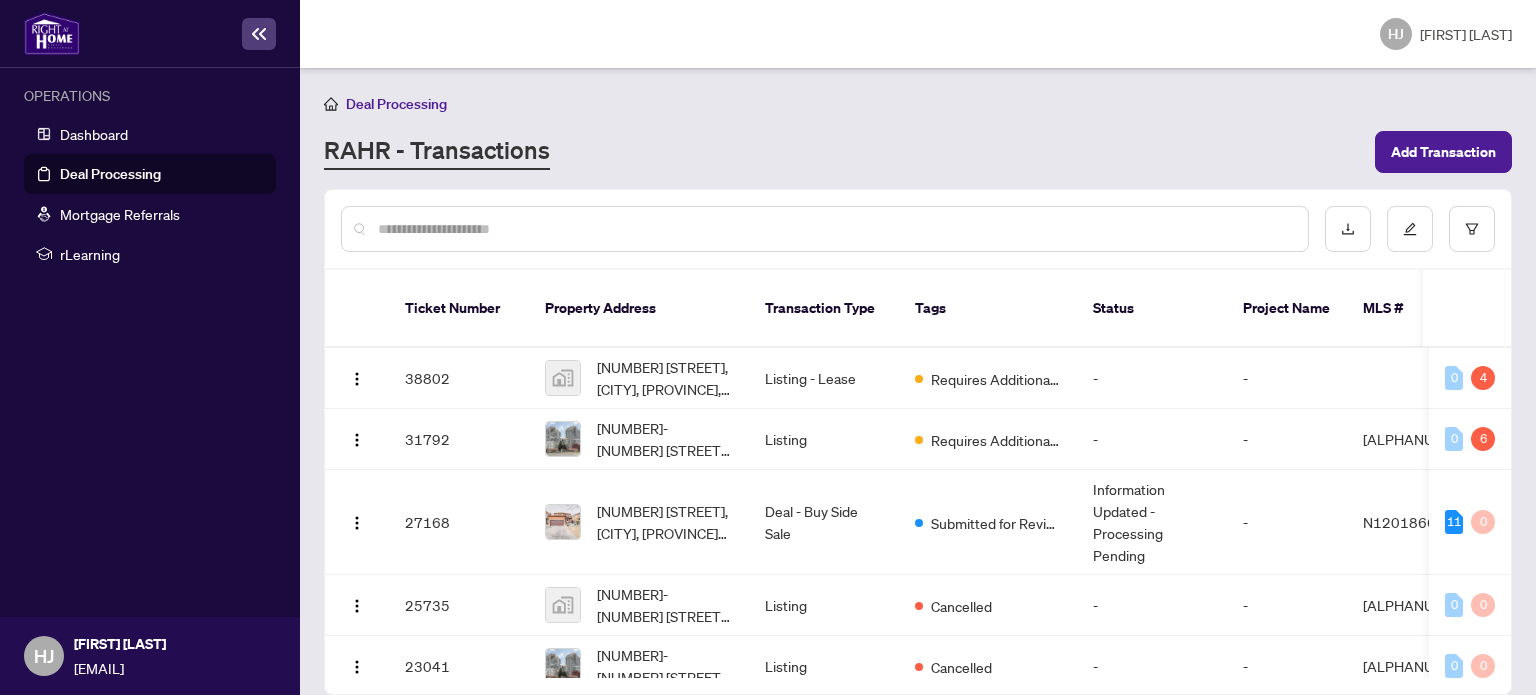 click on "38802" at bounding box center [459, 378] 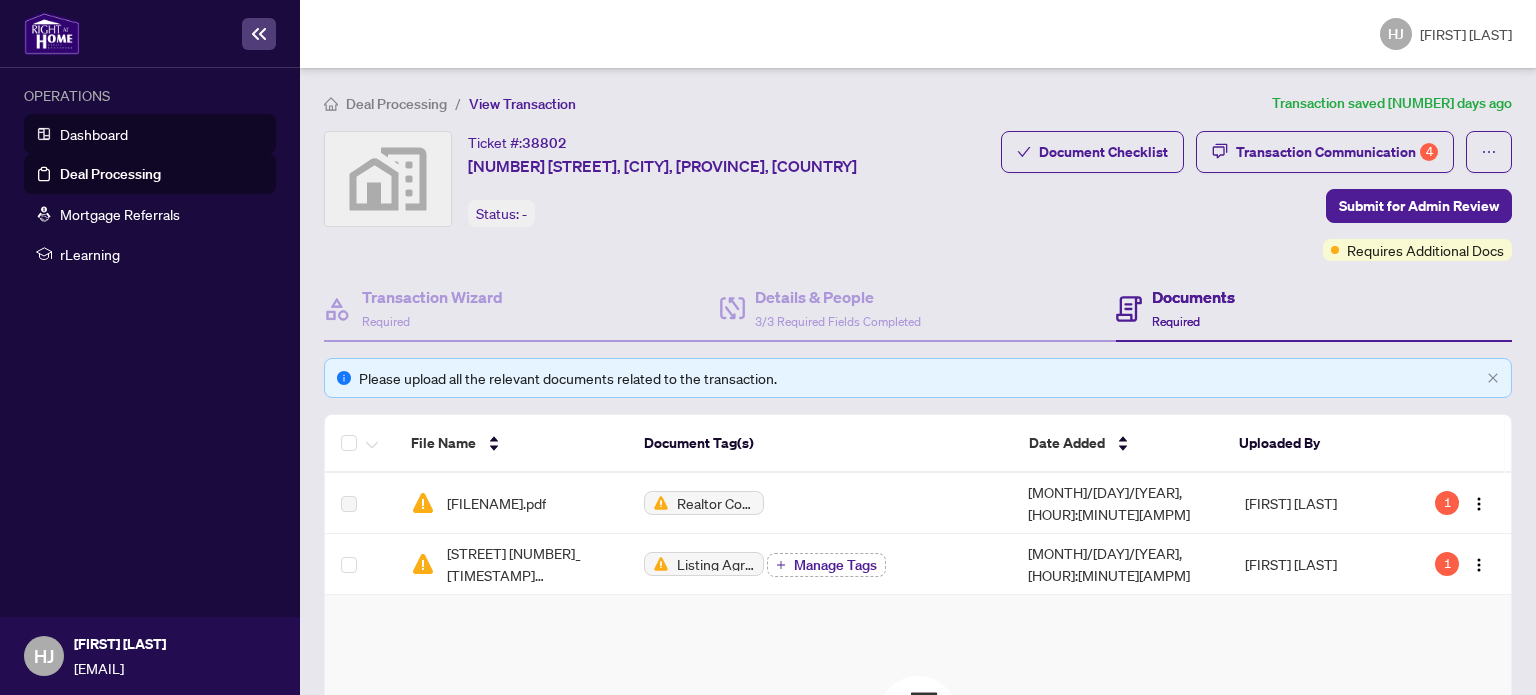 click on "Dashboard" at bounding box center [94, 134] 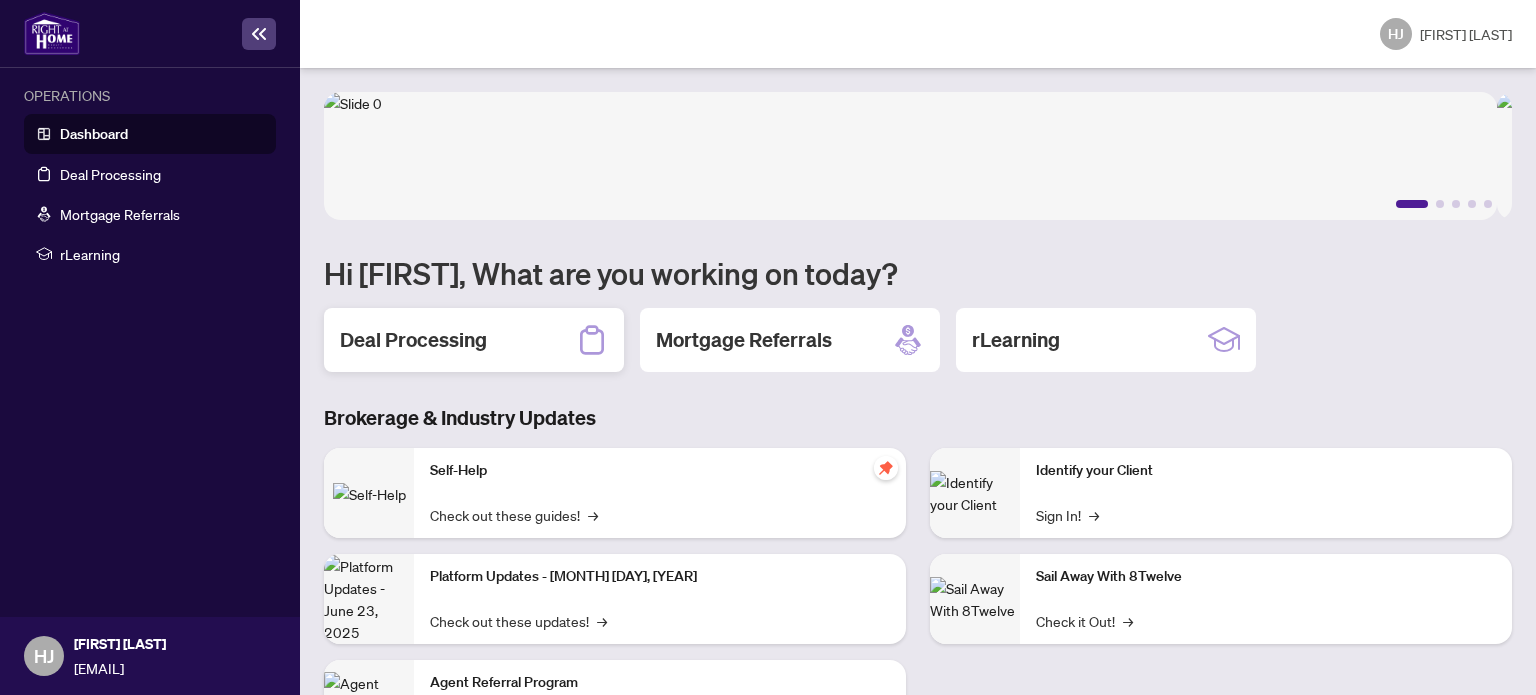 click on "Deal Processing" at bounding box center (413, 340) 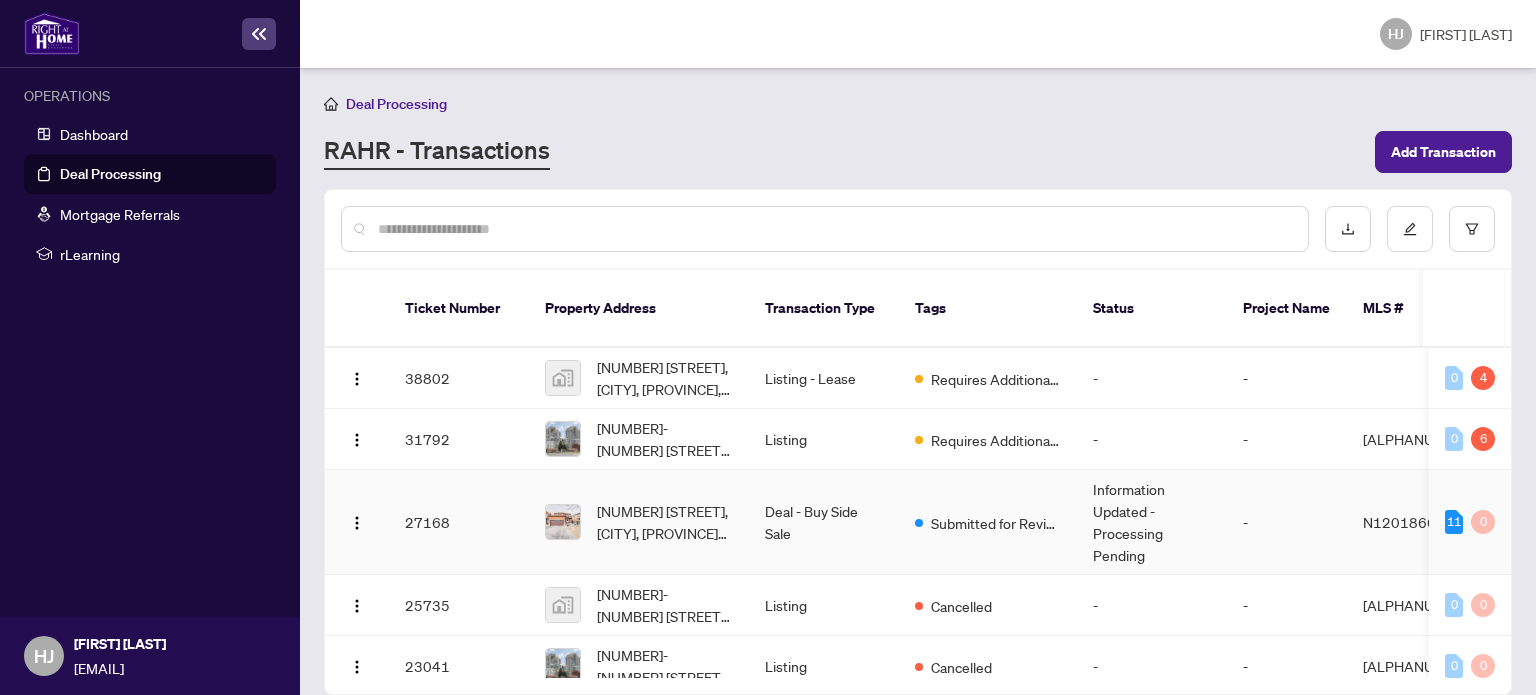 click on "Information Updated - Processing Pending" at bounding box center (1152, 522) 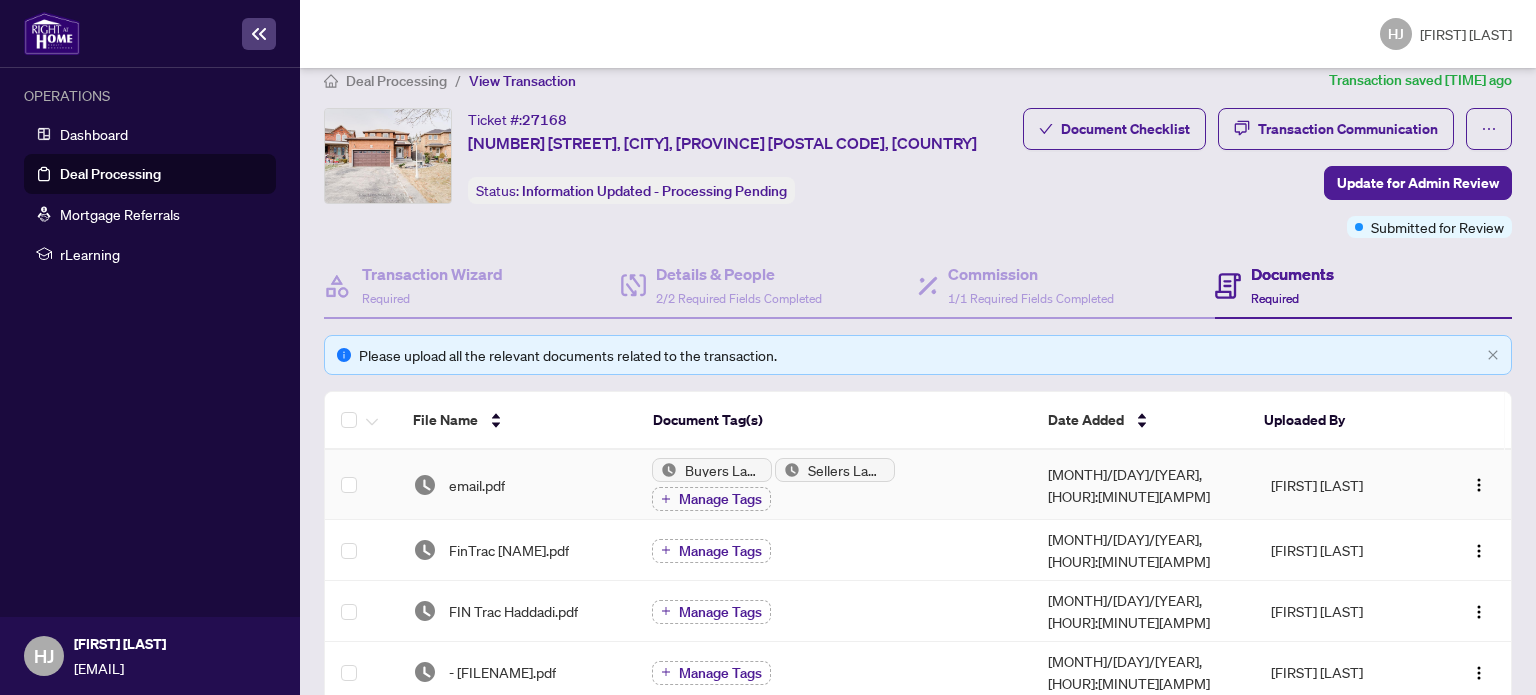 scroll, scrollTop: 24, scrollLeft: 0, axis: vertical 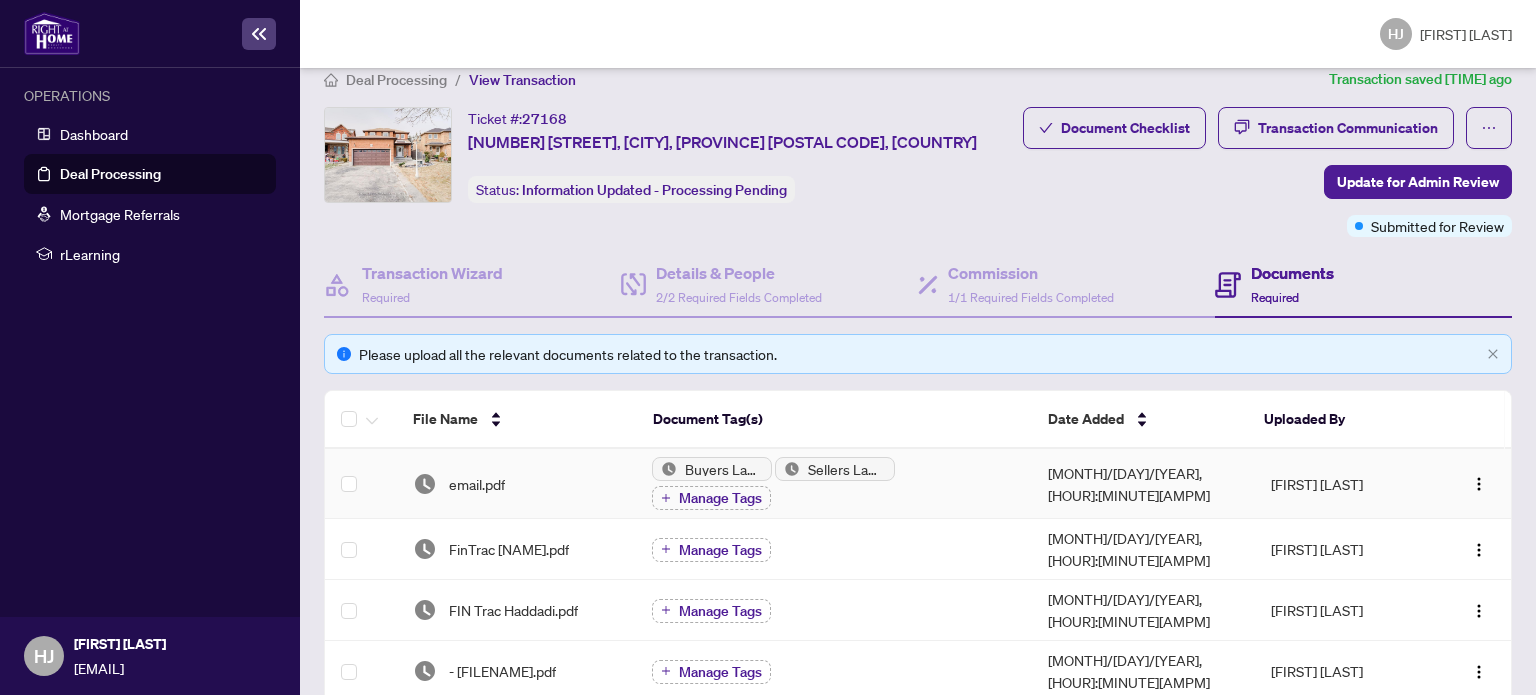 click on "[MONTH]/[DAY]/[YEAR], [HOUR]:[MINUTE][AMPM]" at bounding box center [1143, 484] 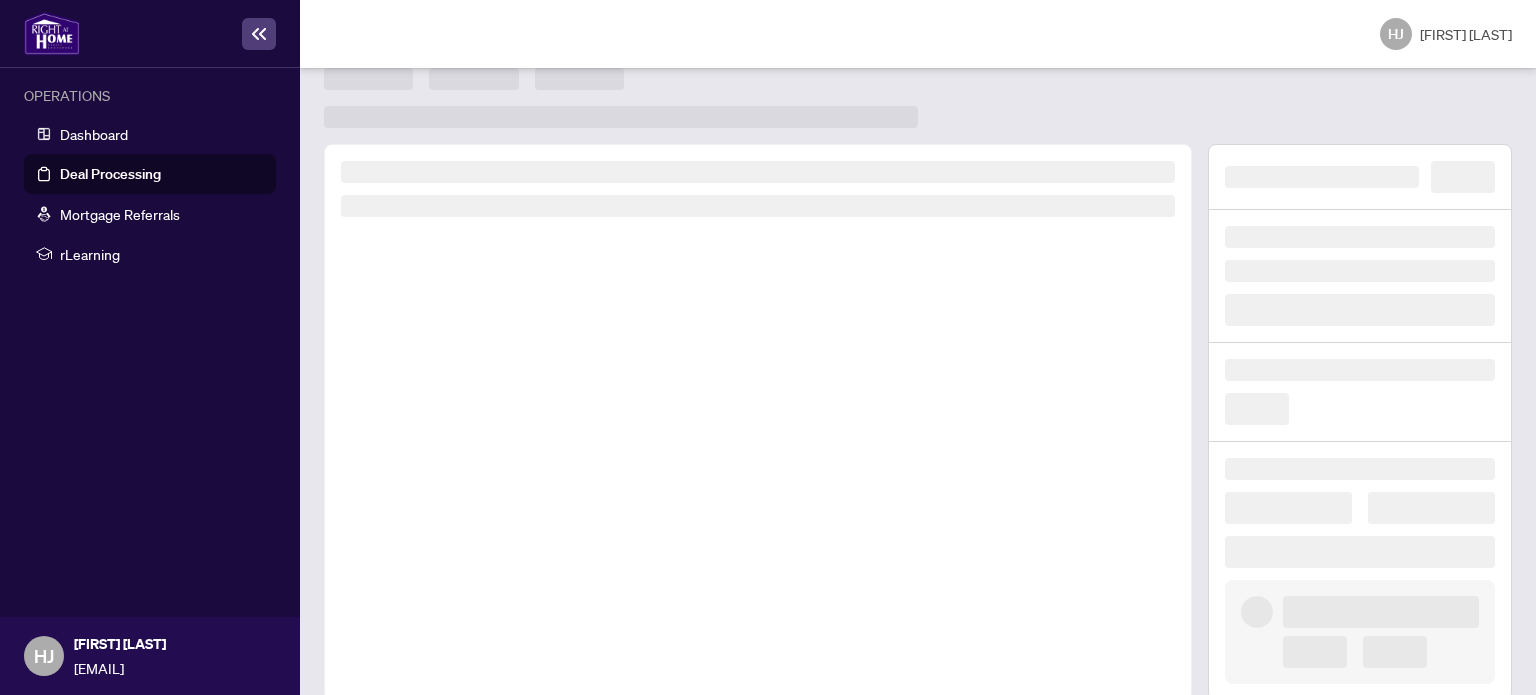 click at bounding box center [758, 422] 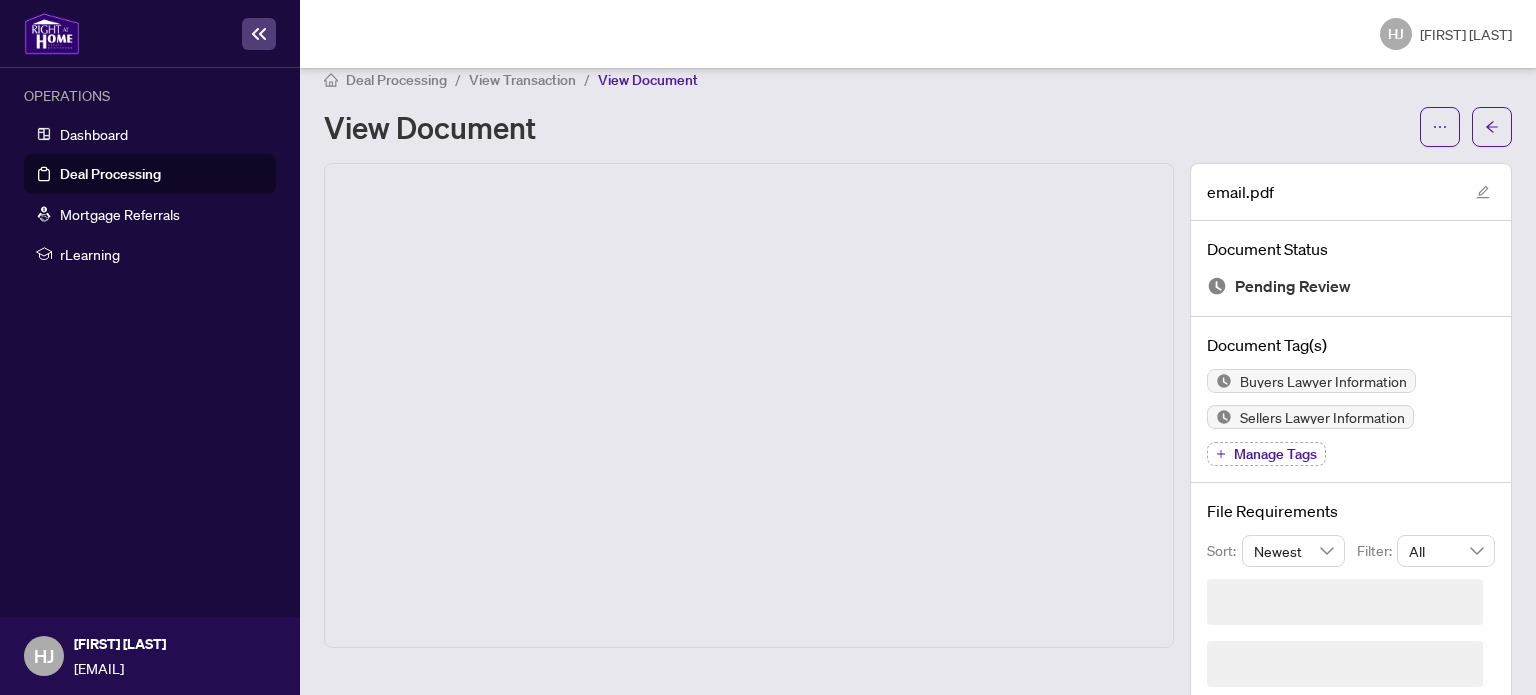 scroll, scrollTop: 0, scrollLeft: 0, axis: both 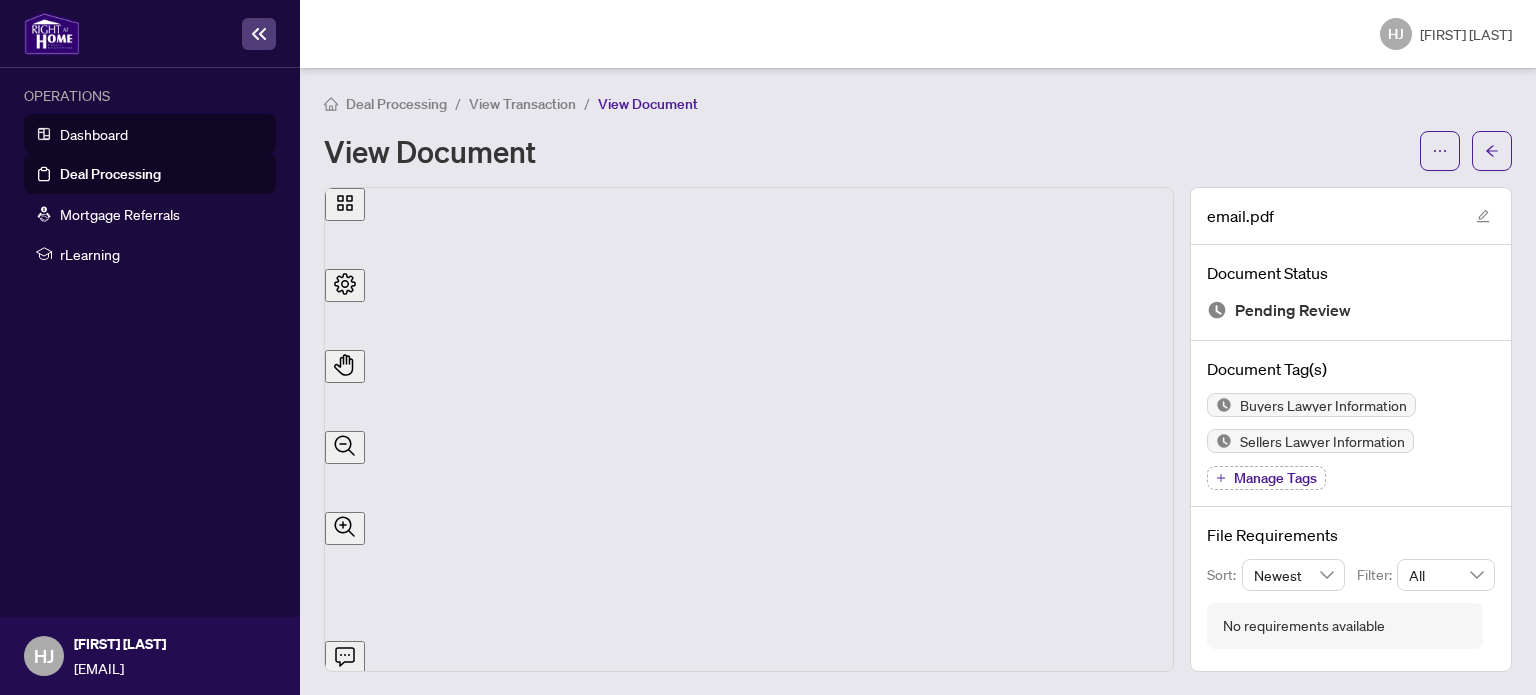 click on "Dashboard" at bounding box center [94, 134] 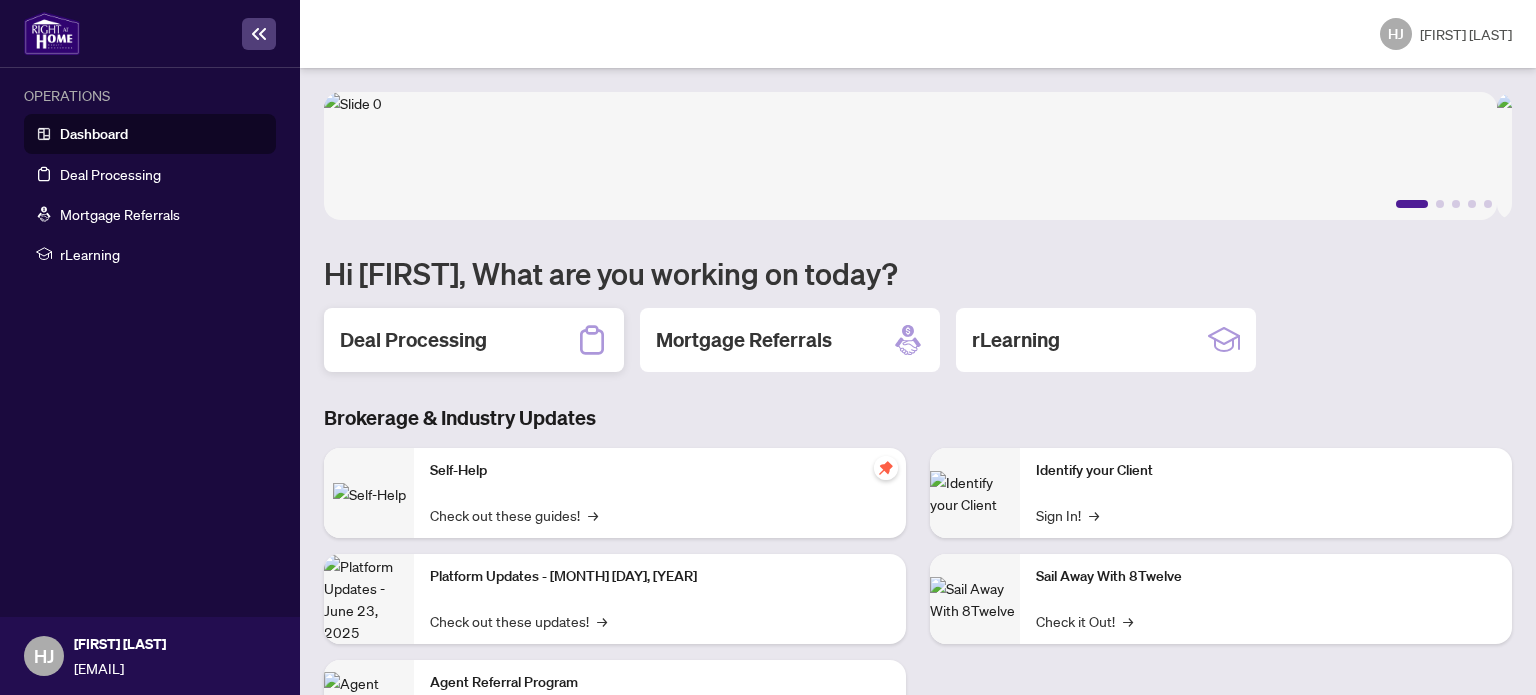 click on "Deal Processing" at bounding box center [413, 340] 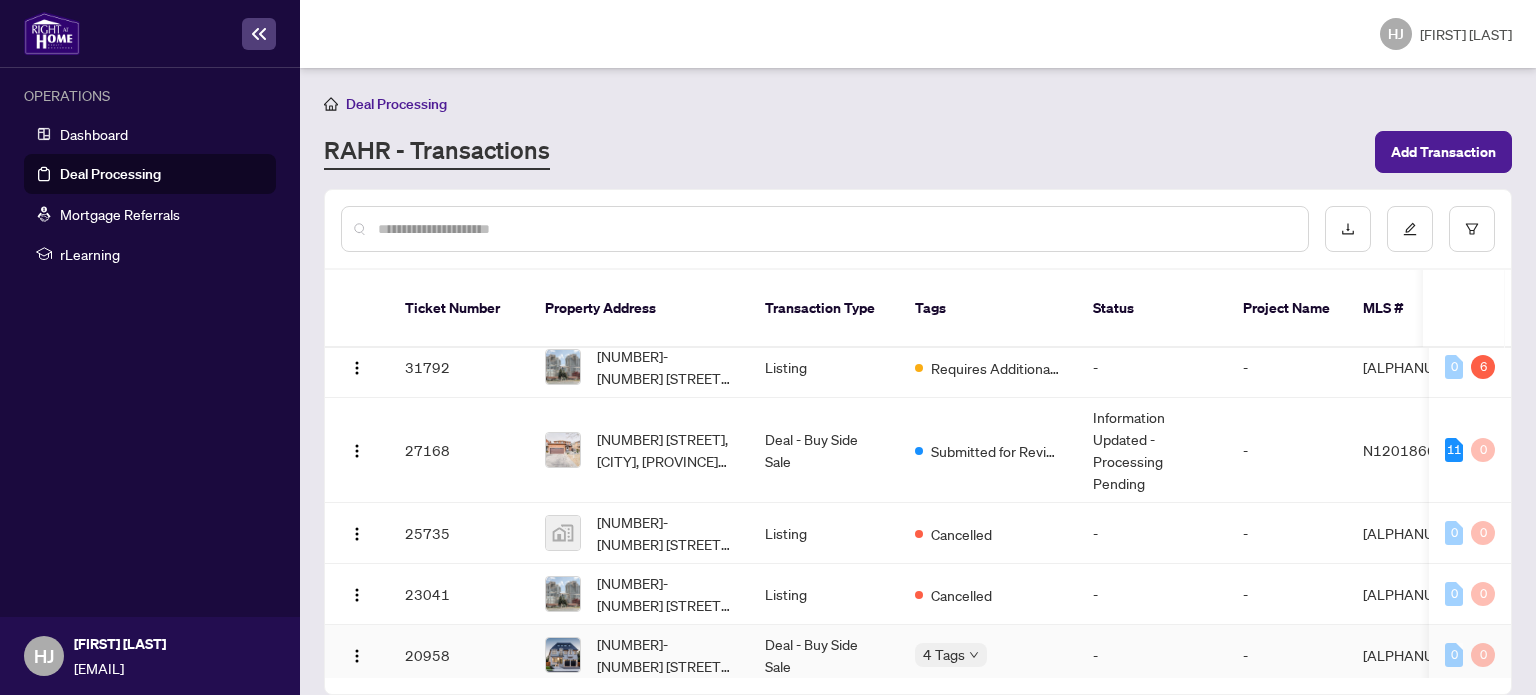 scroll, scrollTop: 0, scrollLeft: 0, axis: both 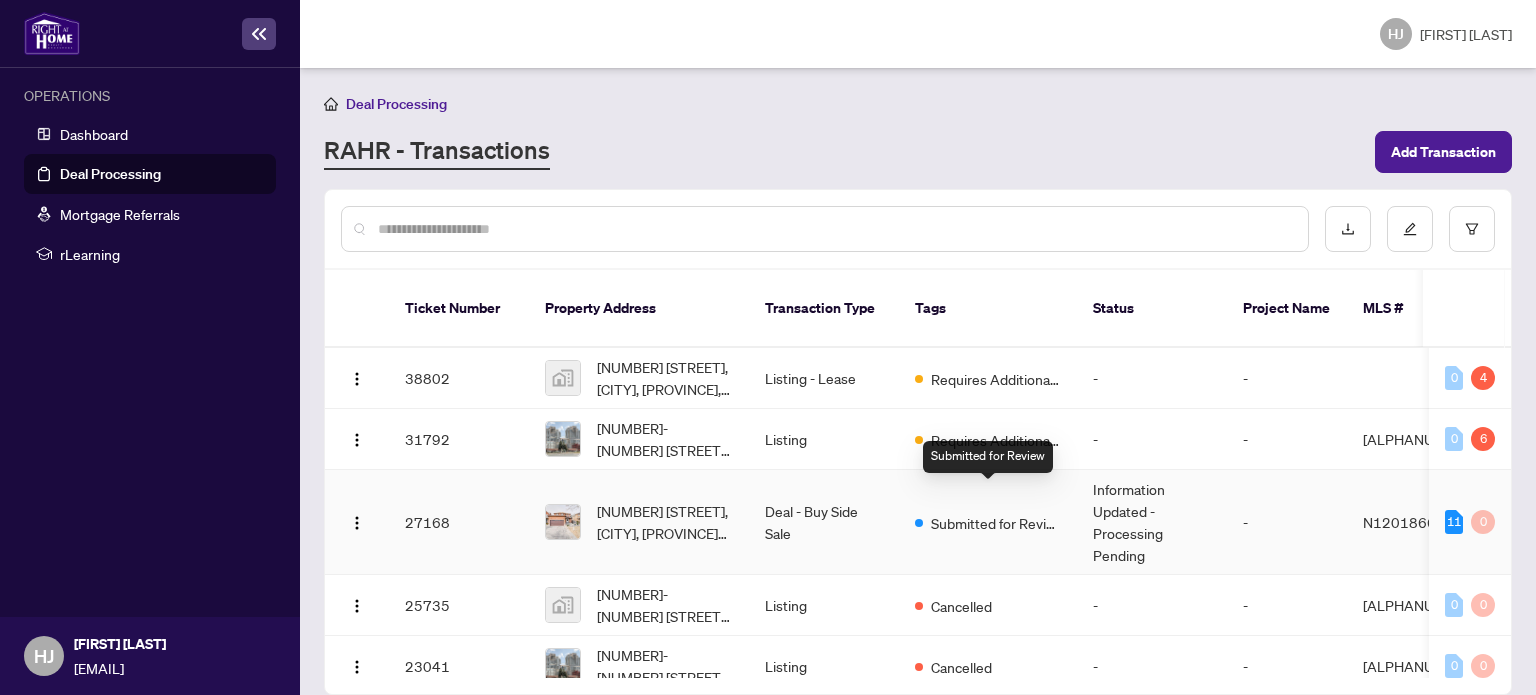 click on "Submitted for Review" at bounding box center (996, 523) 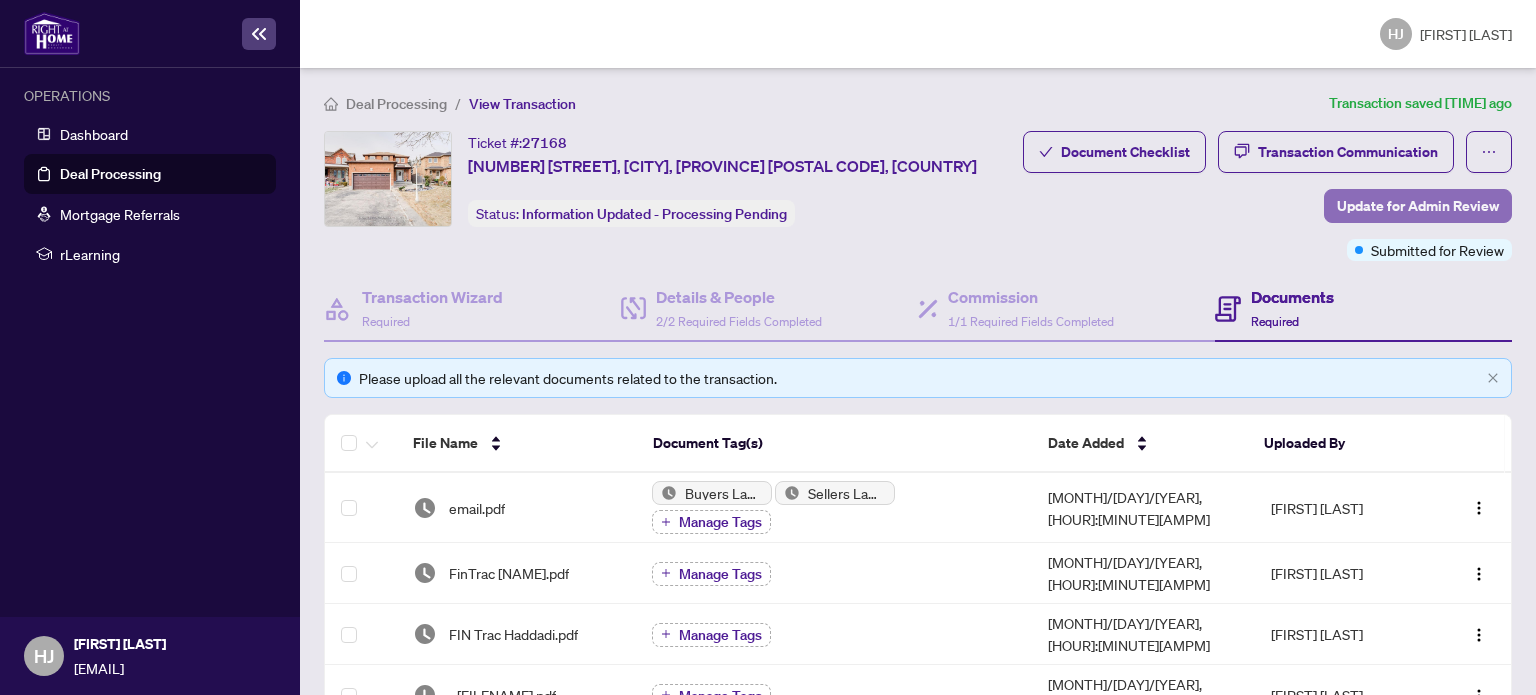 click on "Update for Admin Review" at bounding box center [1418, 206] 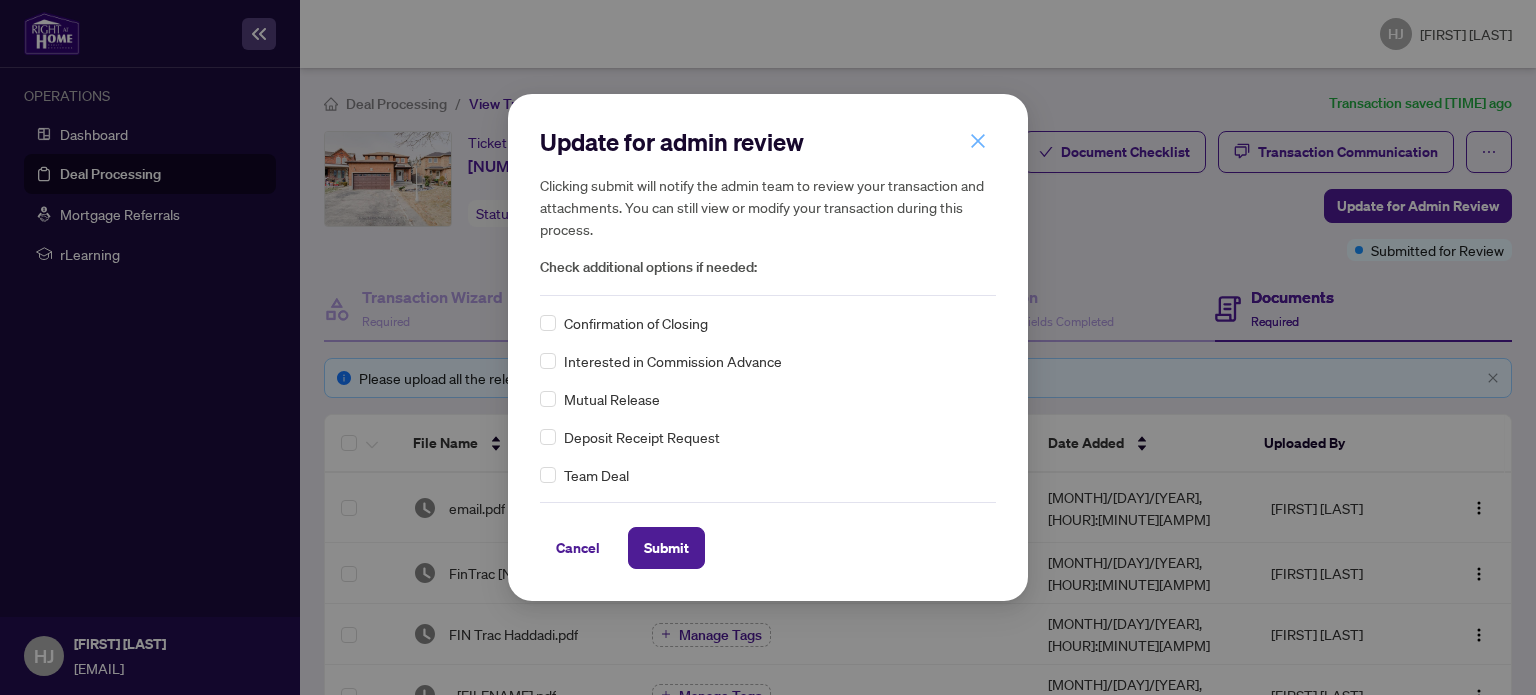 click at bounding box center [978, 141] 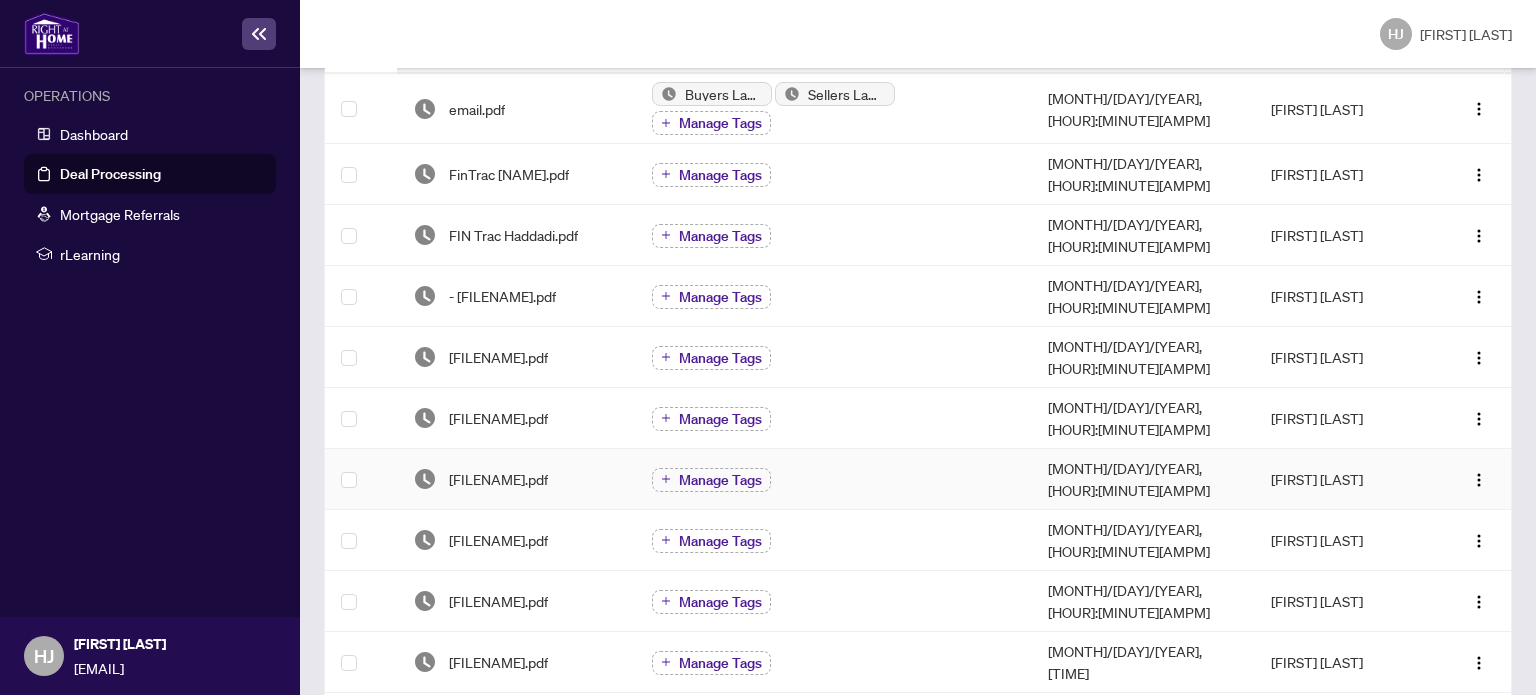 scroll, scrollTop: 398, scrollLeft: 0, axis: vertical 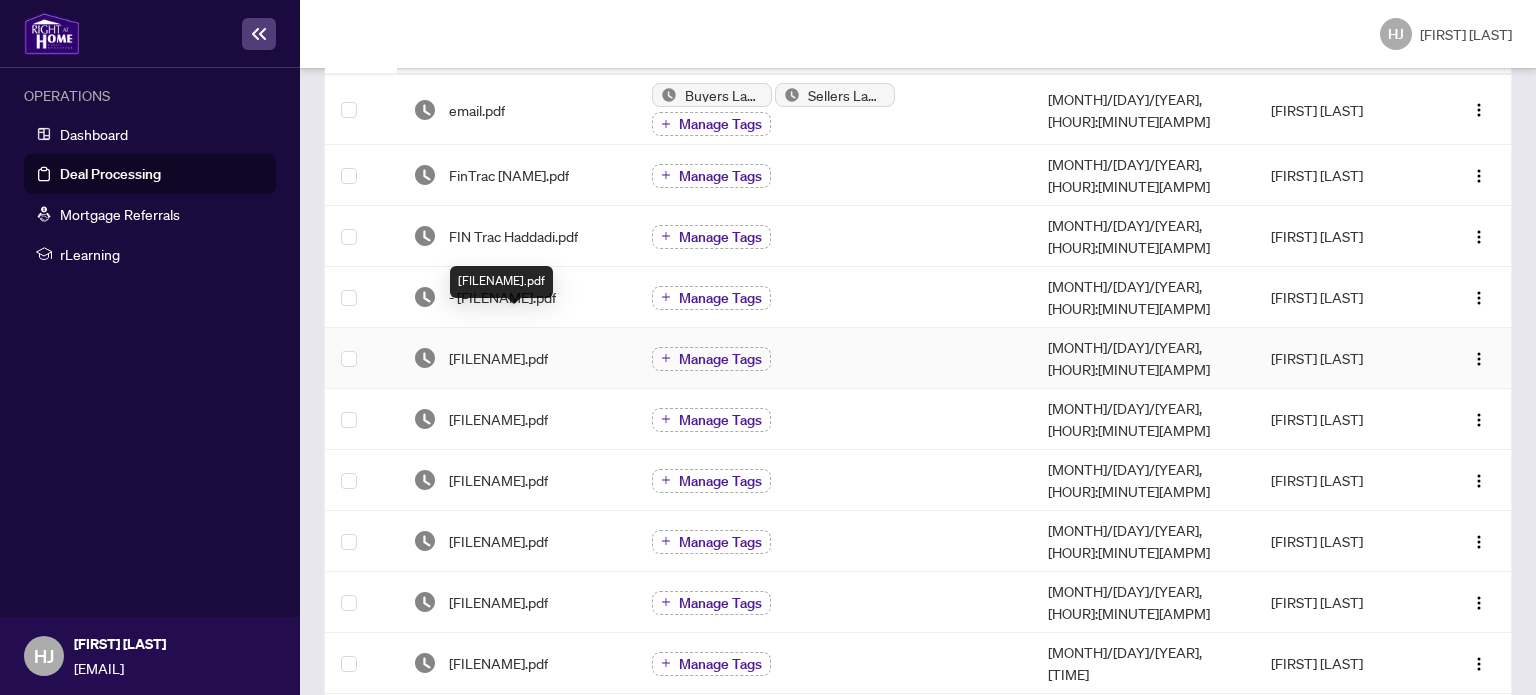 click on "[FILENAME].pdf" at bounding box center [498, 358] 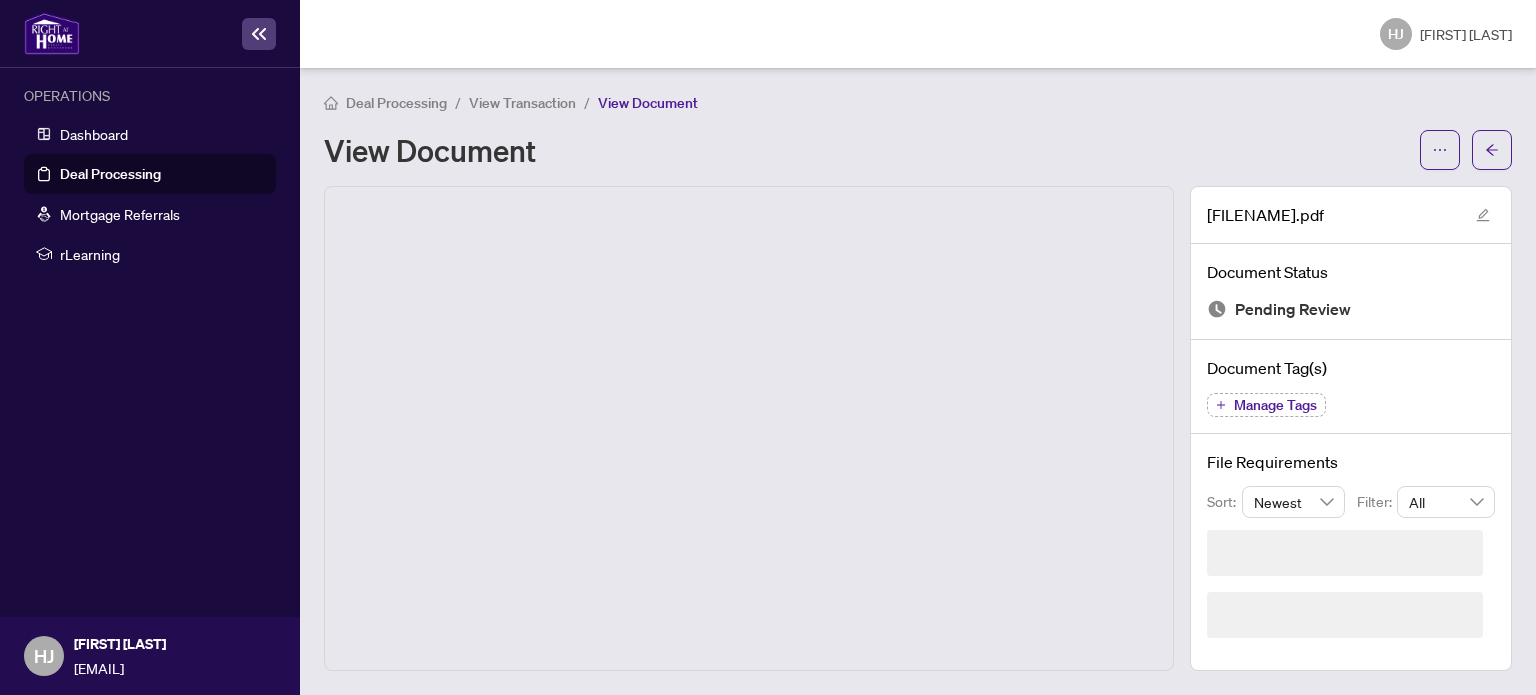 scroll, scrollTop: 0, scrollLeft: 0, axis: both 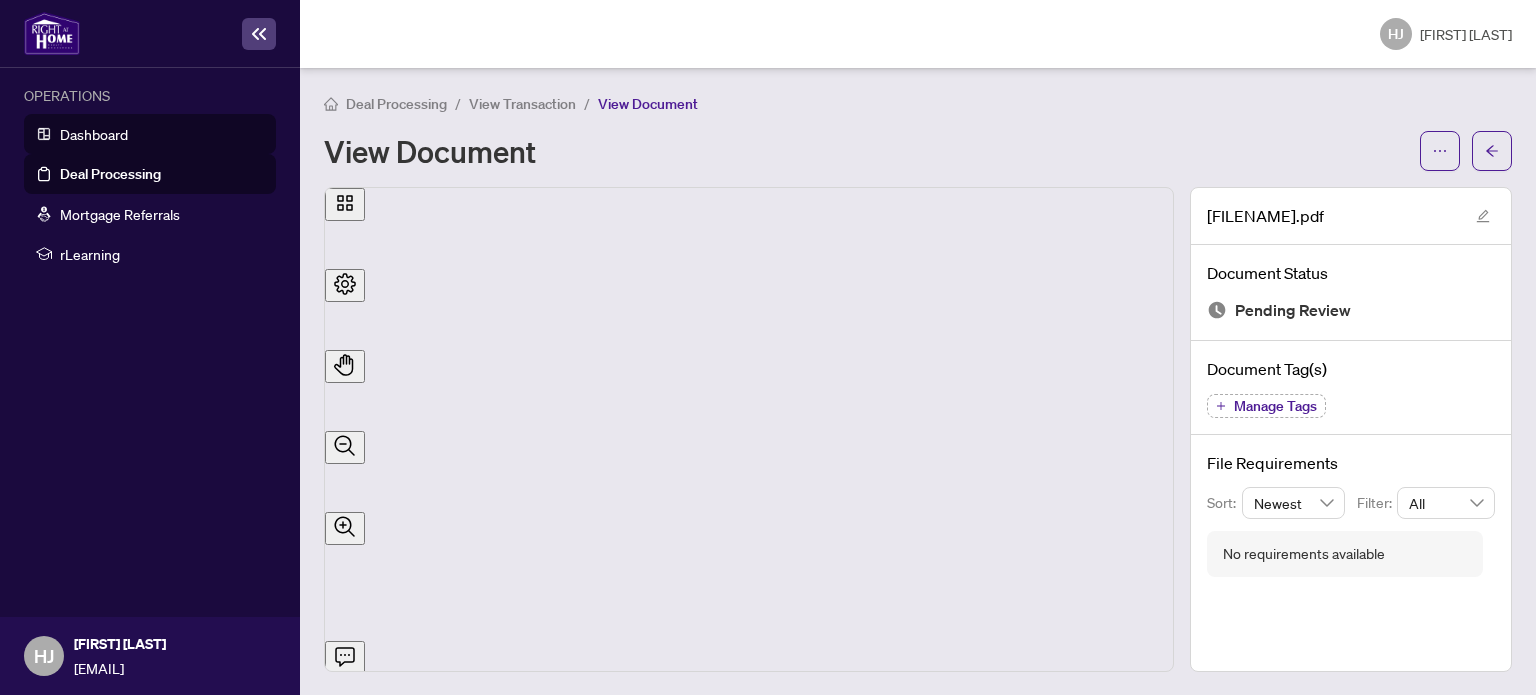 click on "Dashboard" at bounding box center (94, 134) 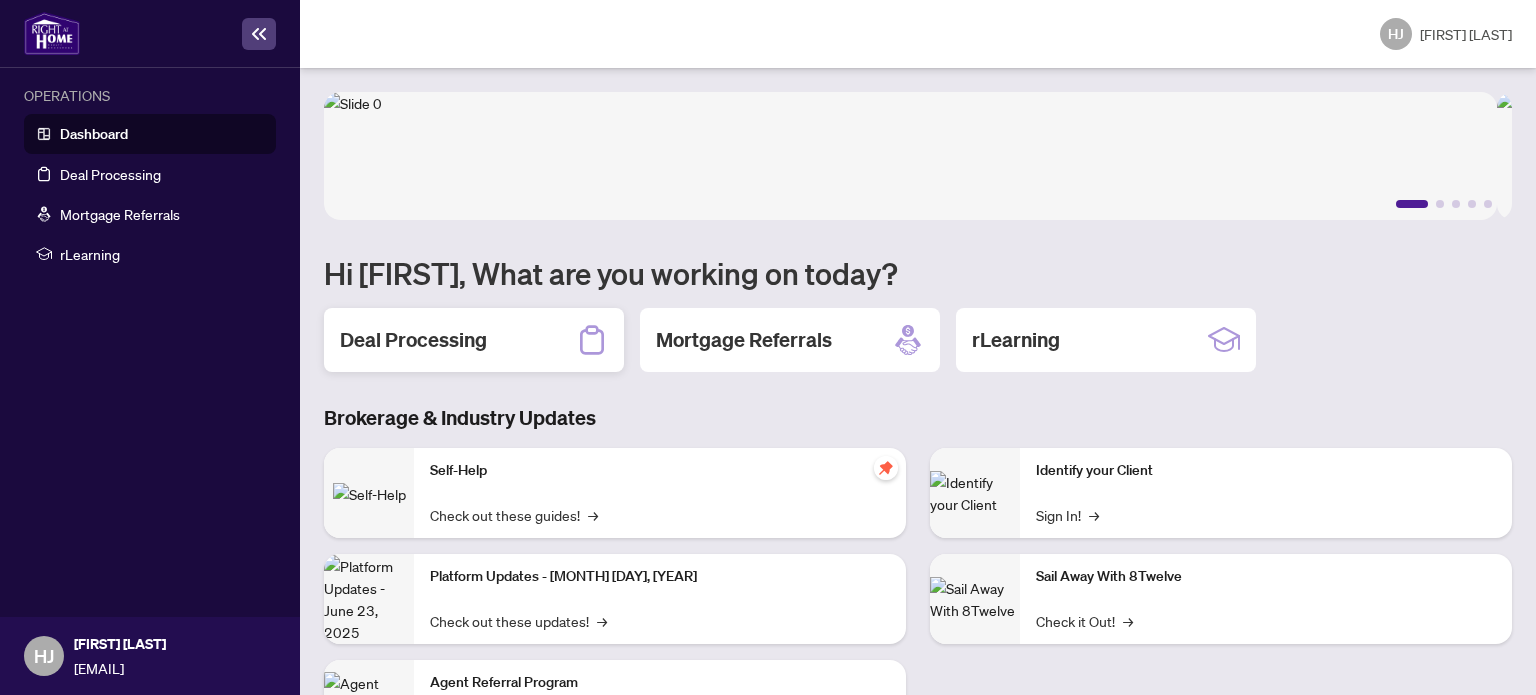 click on "Deal Processing" at bounding box center (413, 340) 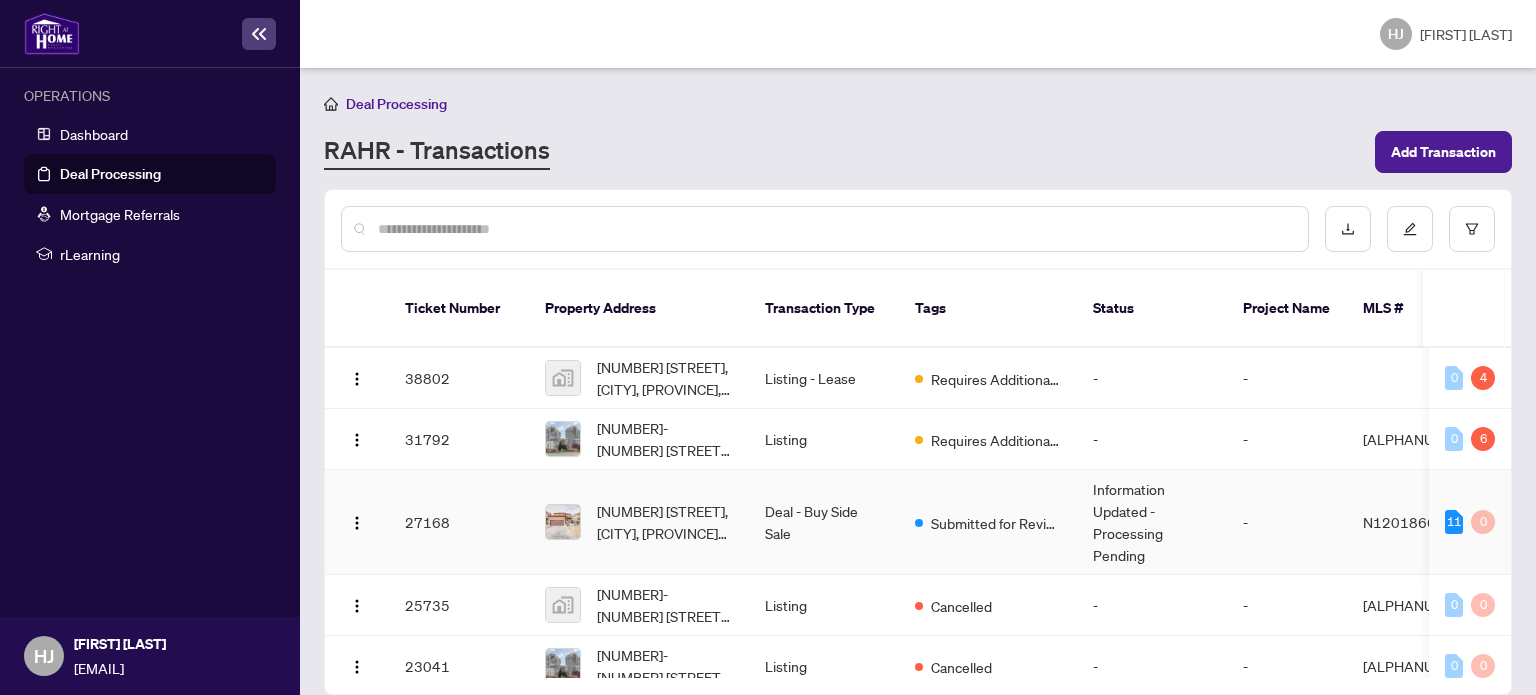 click on "Information Updated - Processing Pending" at bounding box center [1152, 522] 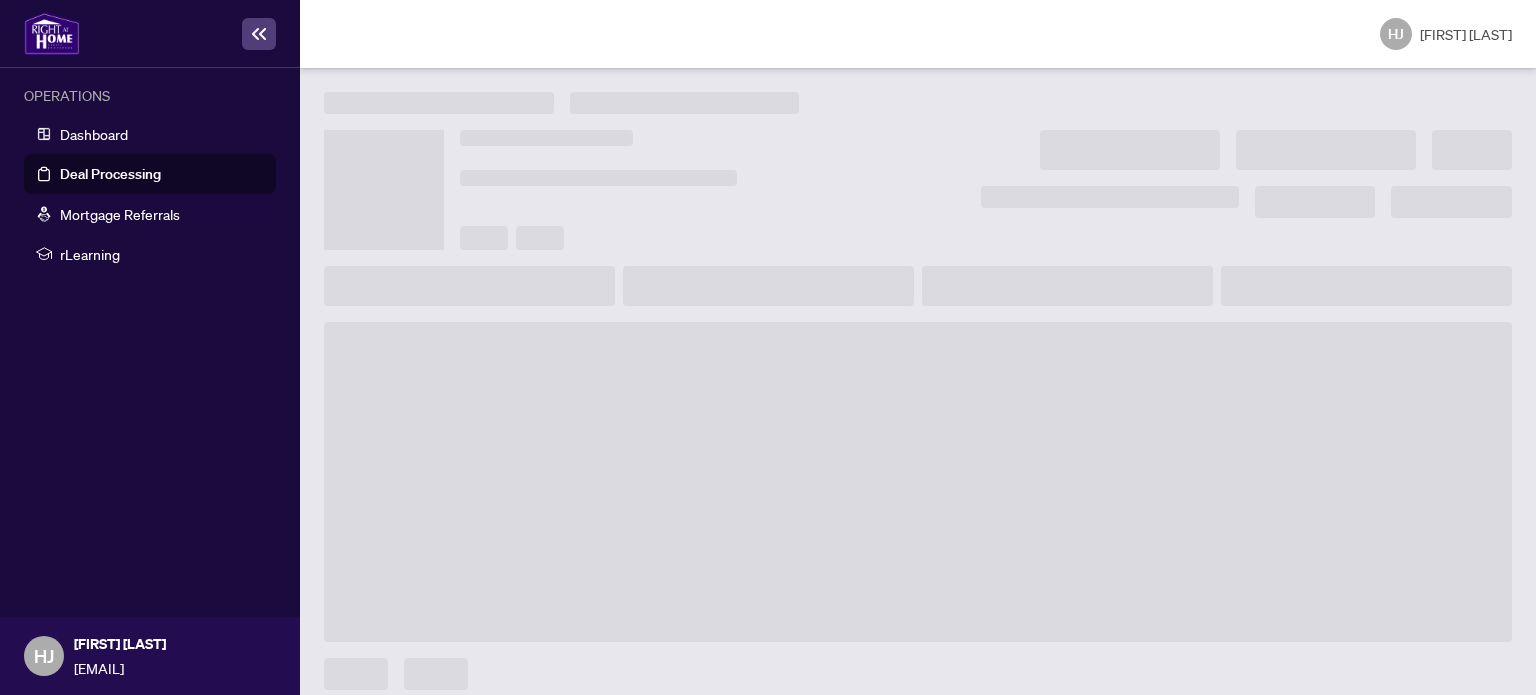click at bounding box center (918, 482) 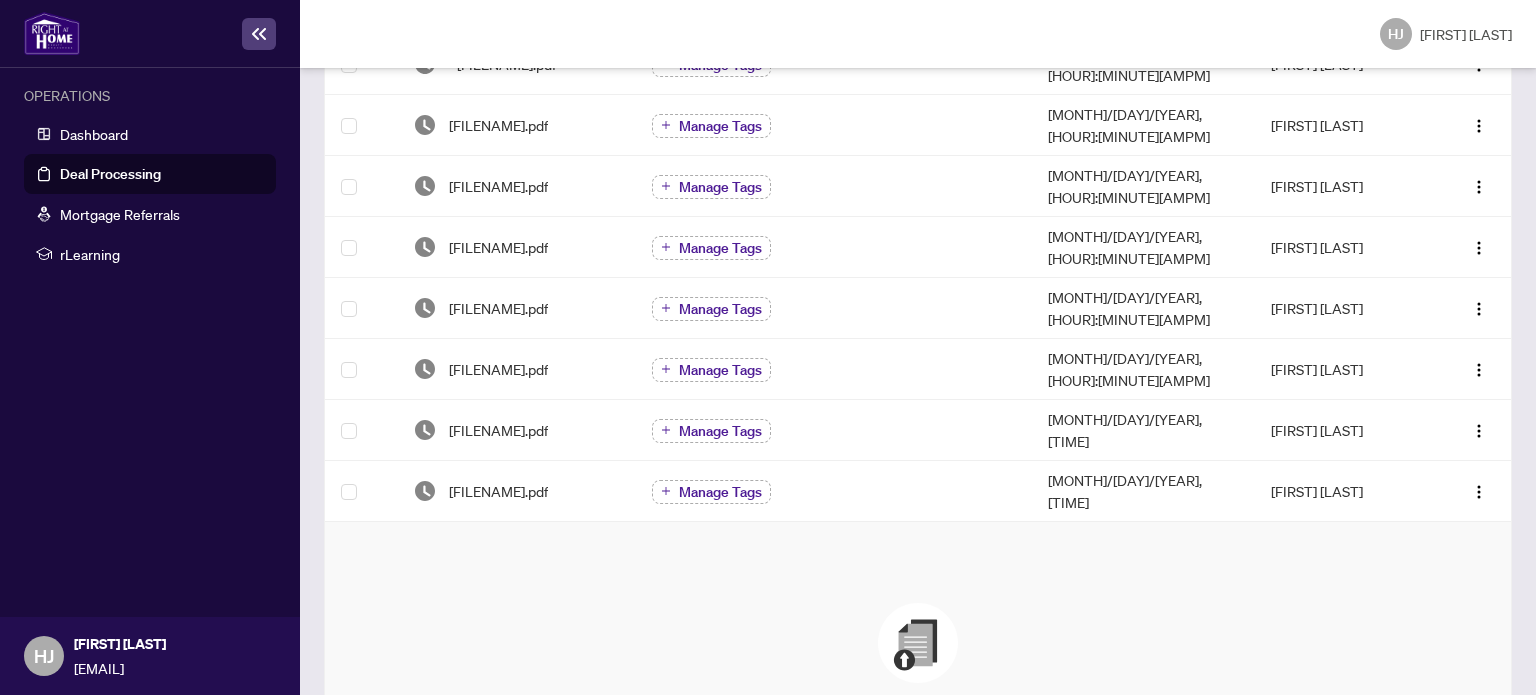 scroll, scrollTop: 0, scrollLeft: 0, axis: both 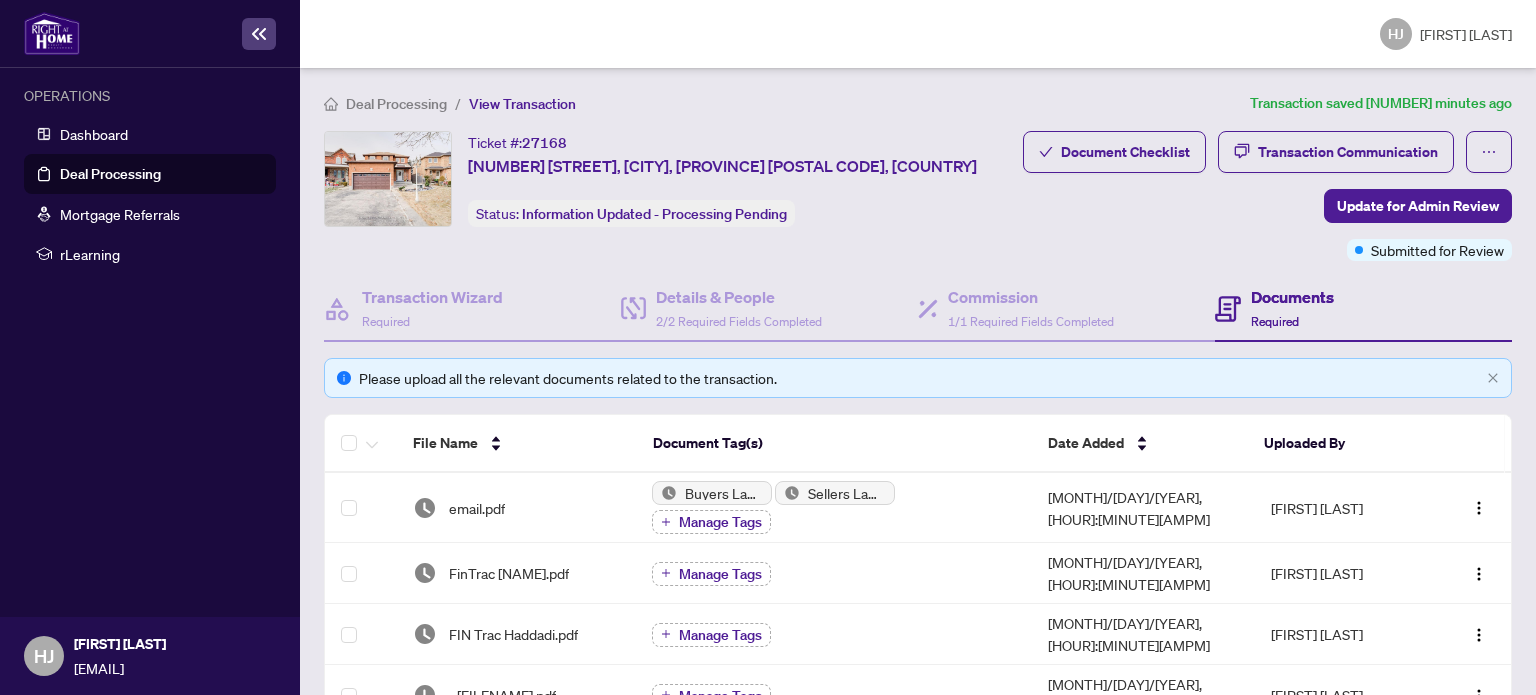 drag, startPoint x: 1343, startPoint y: 206, endPoint x: 1508, endPoint y: 280, distance: 180.83418 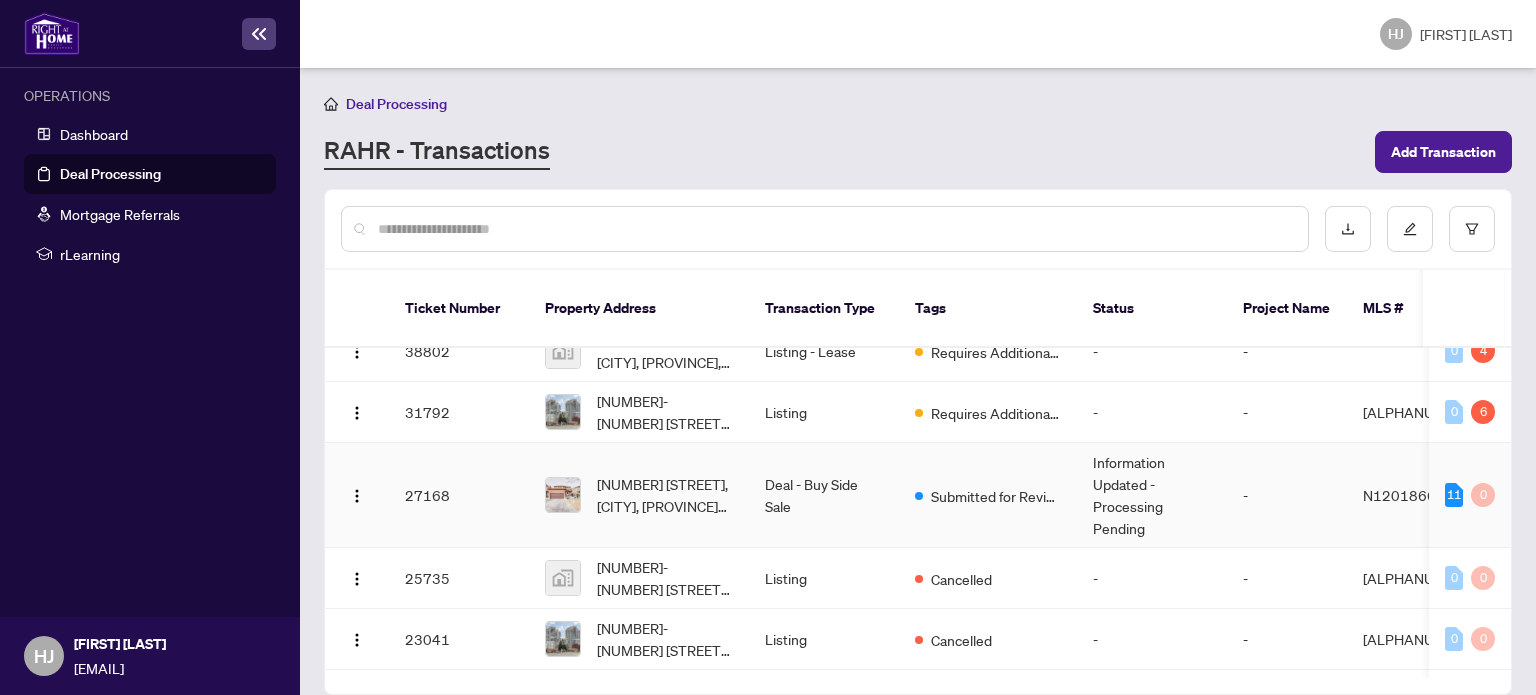 scroll, scrollTop: 27, scrollLeft: 0, axis: vertical 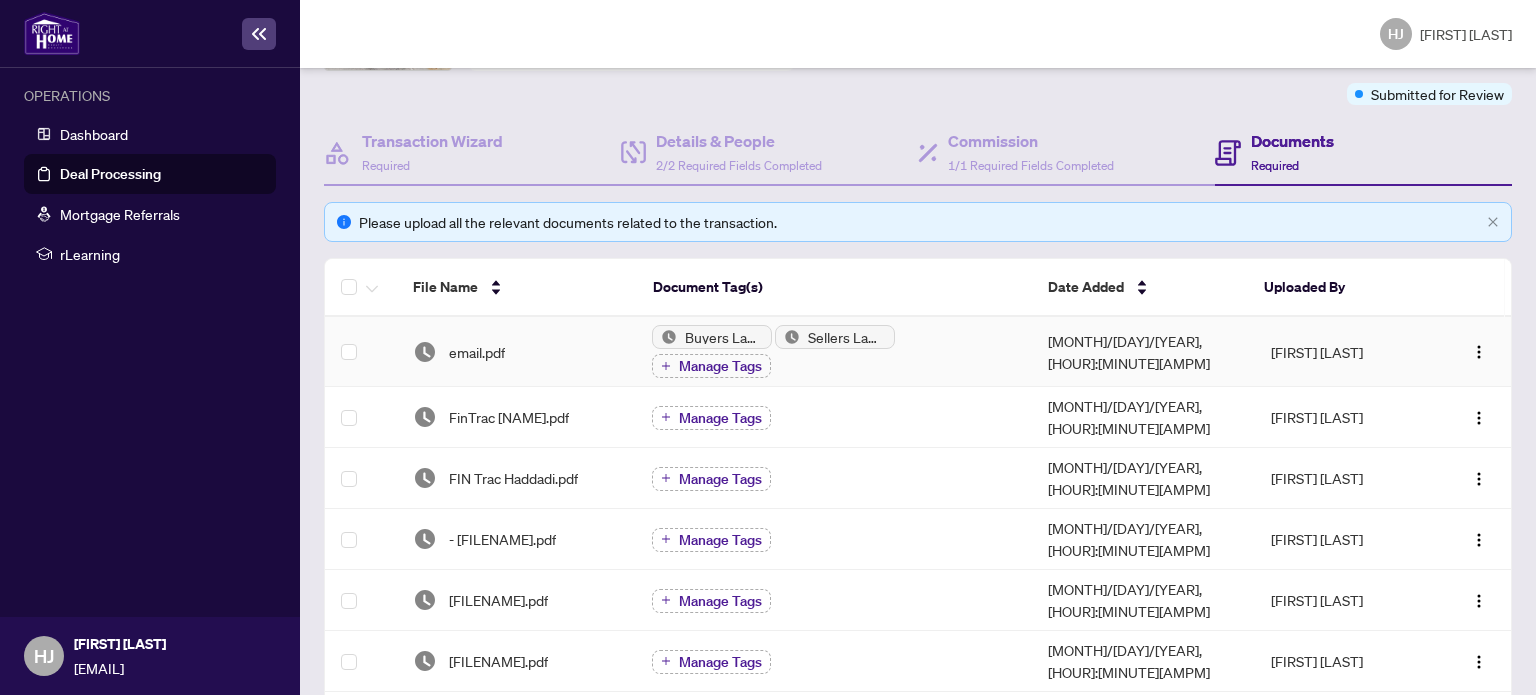 click on "[MONTH]/[DAY]/[YEAR], [HOUR]:[MINUTE][AMPM]" at bounding box center (1143, 352) 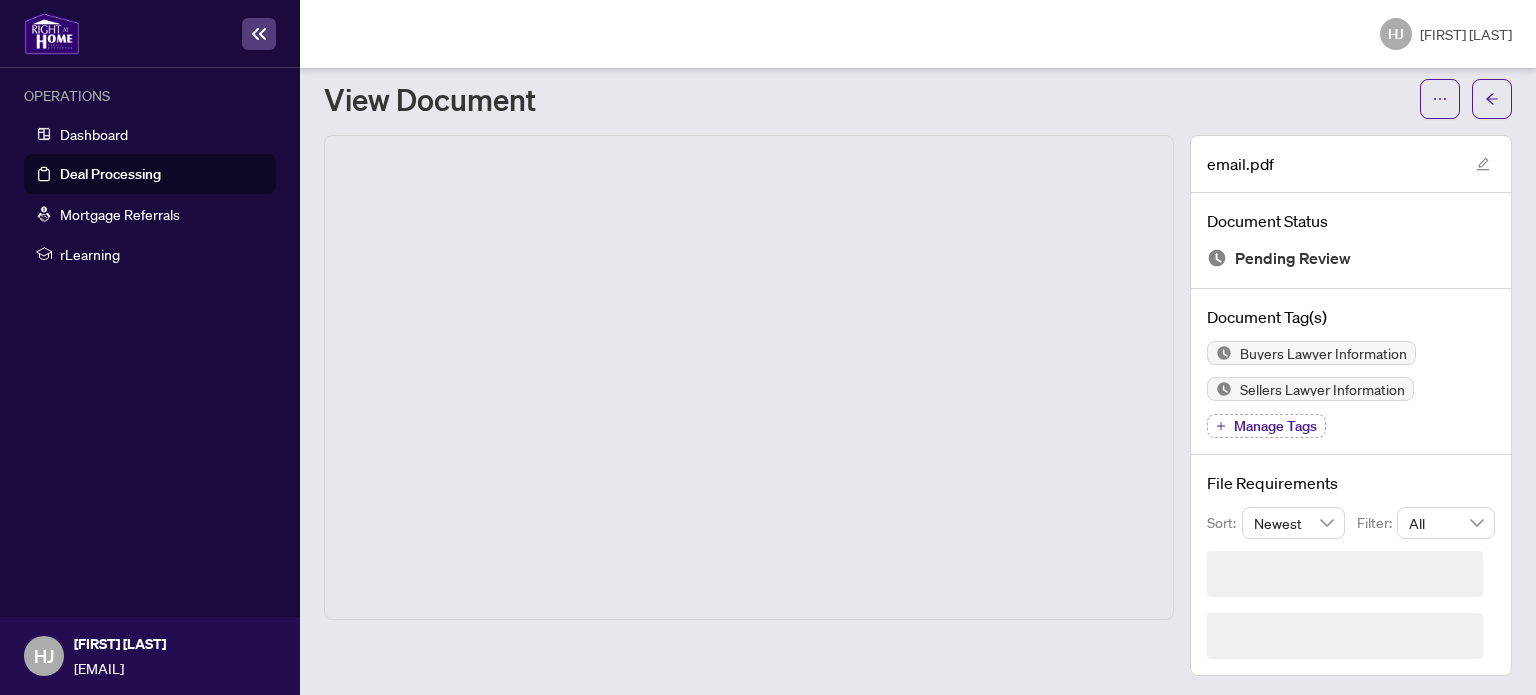 scroll, scrollTop: 0, scrollLeft: 0, axis: both 